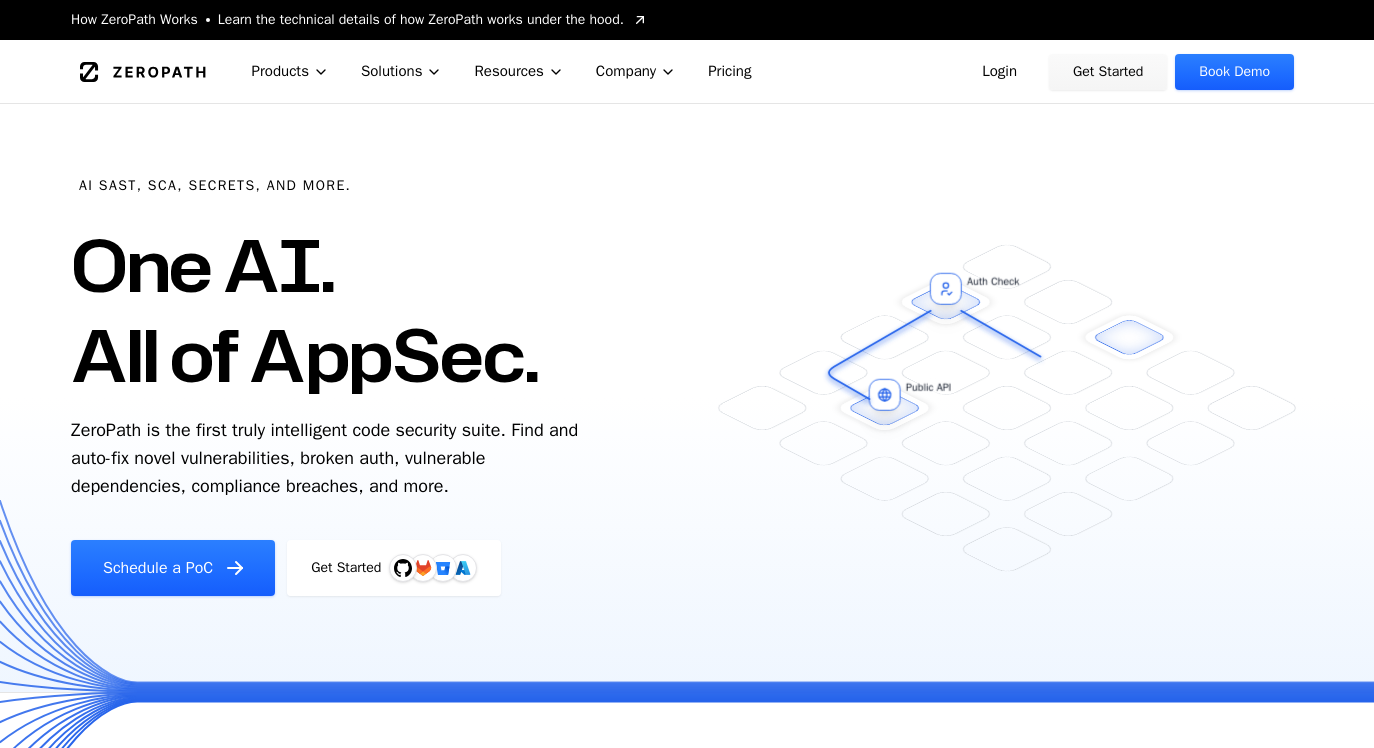 scroll, scrollTop: 803, scrollLeft: 0, axis: vertical 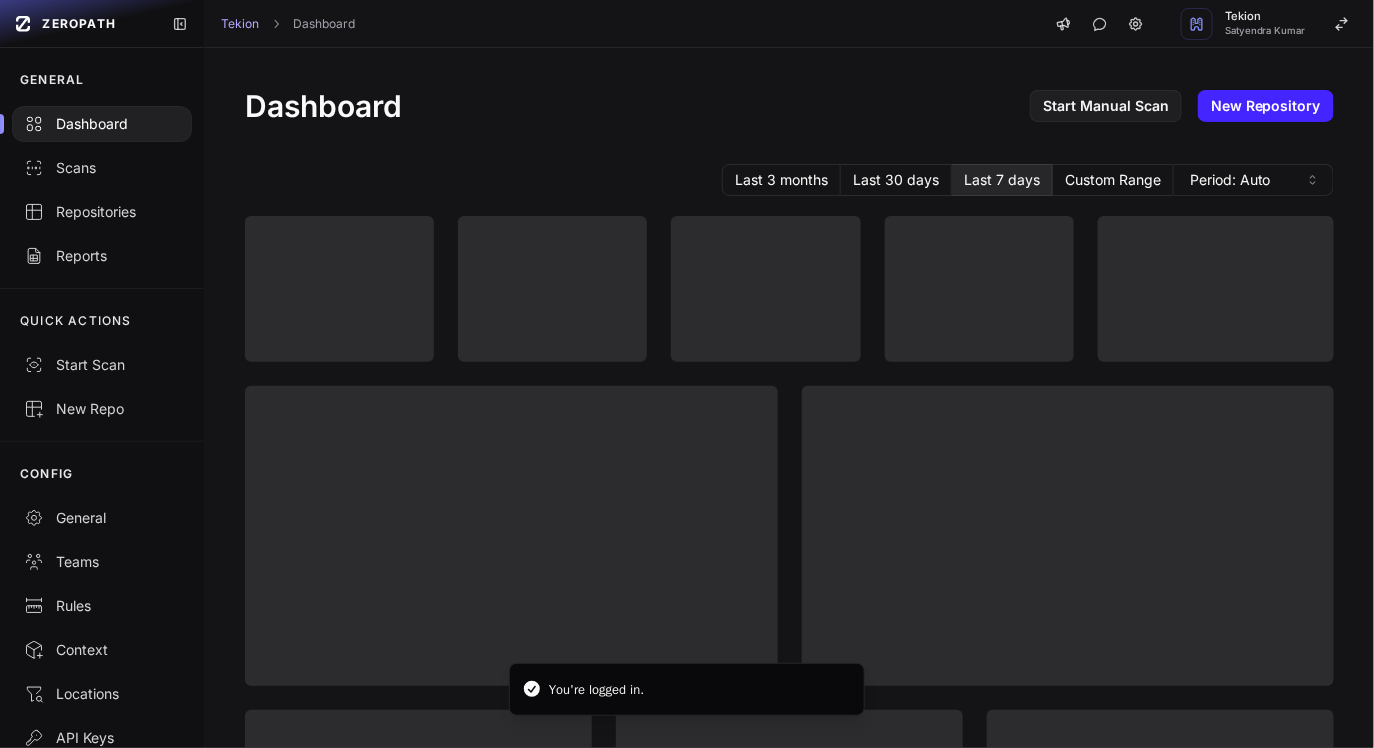 click on "Dashboard" at bounding box center (323, 106) 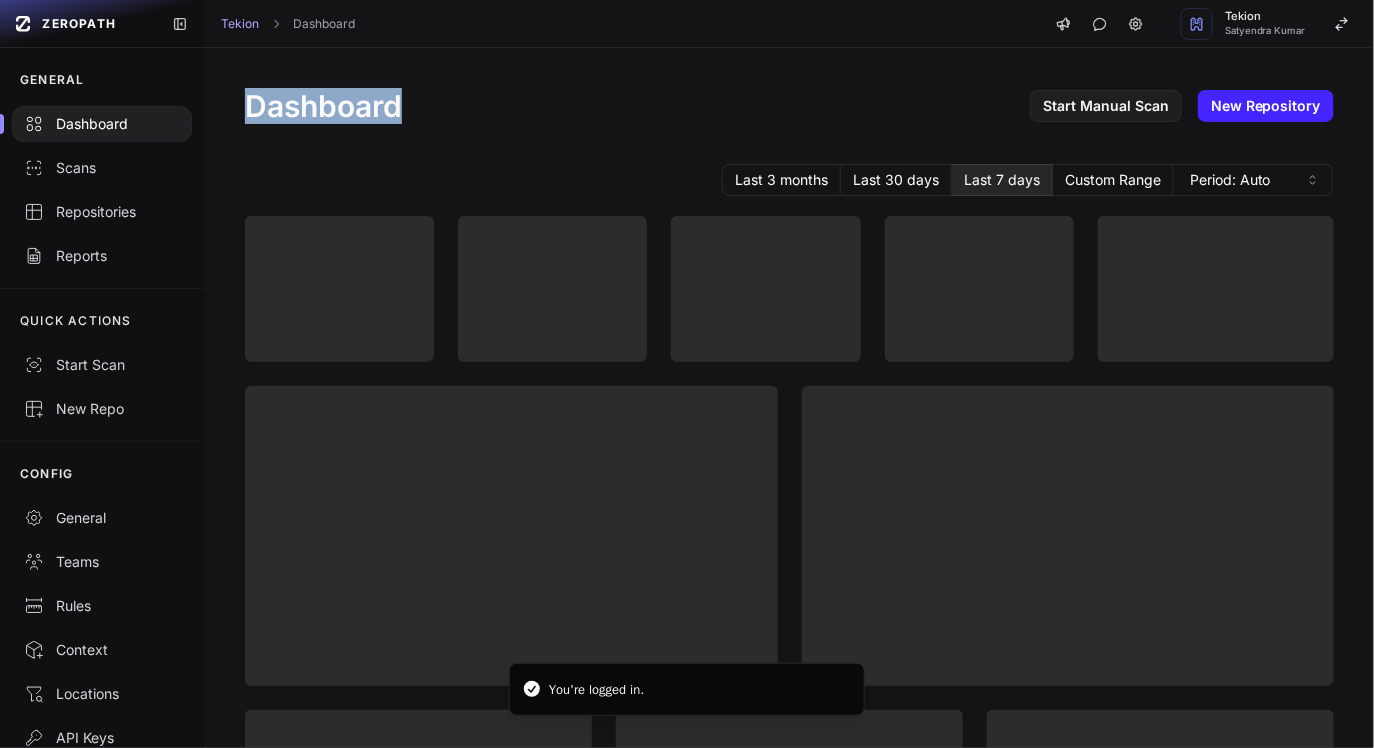 click on "Dashboard" at bounding box center [323, 106] 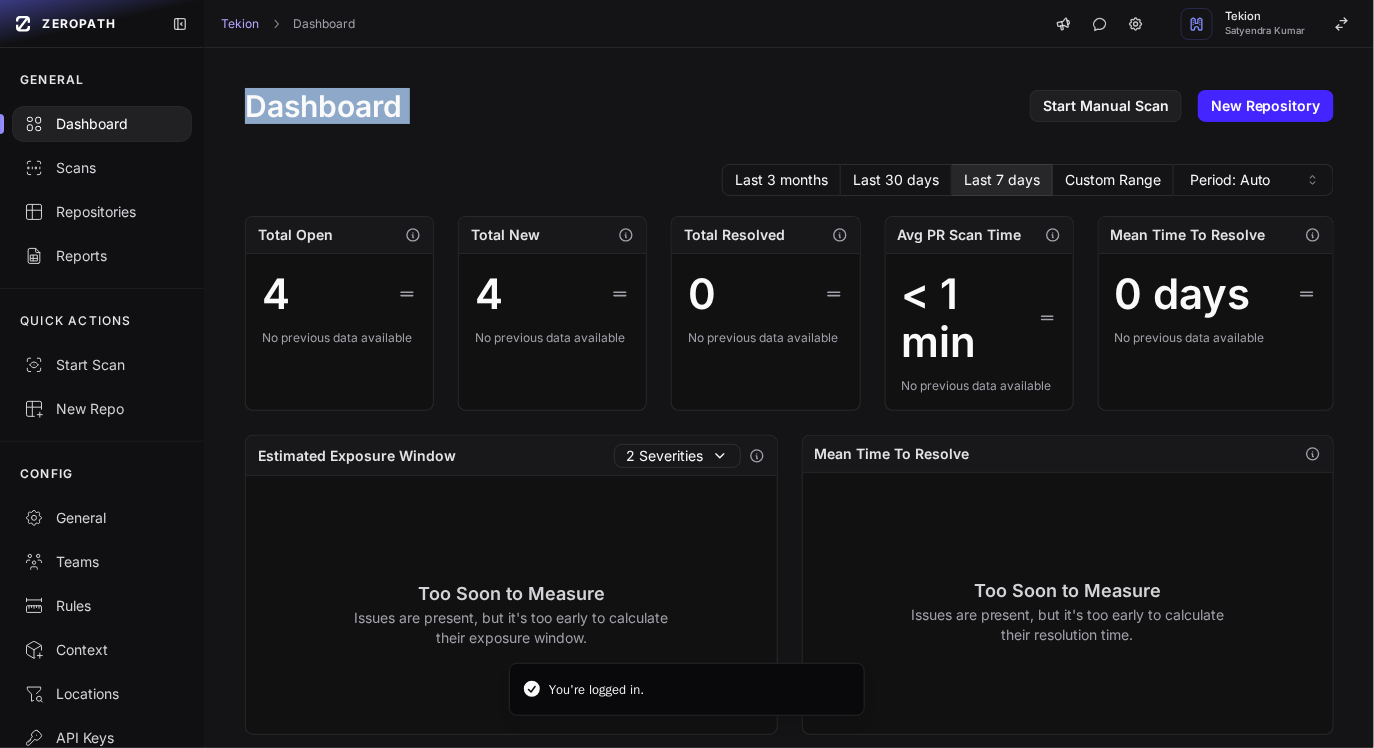 click on "Dashboard   Start Manual Scan     New Repository" at bounding box center [789, 106] 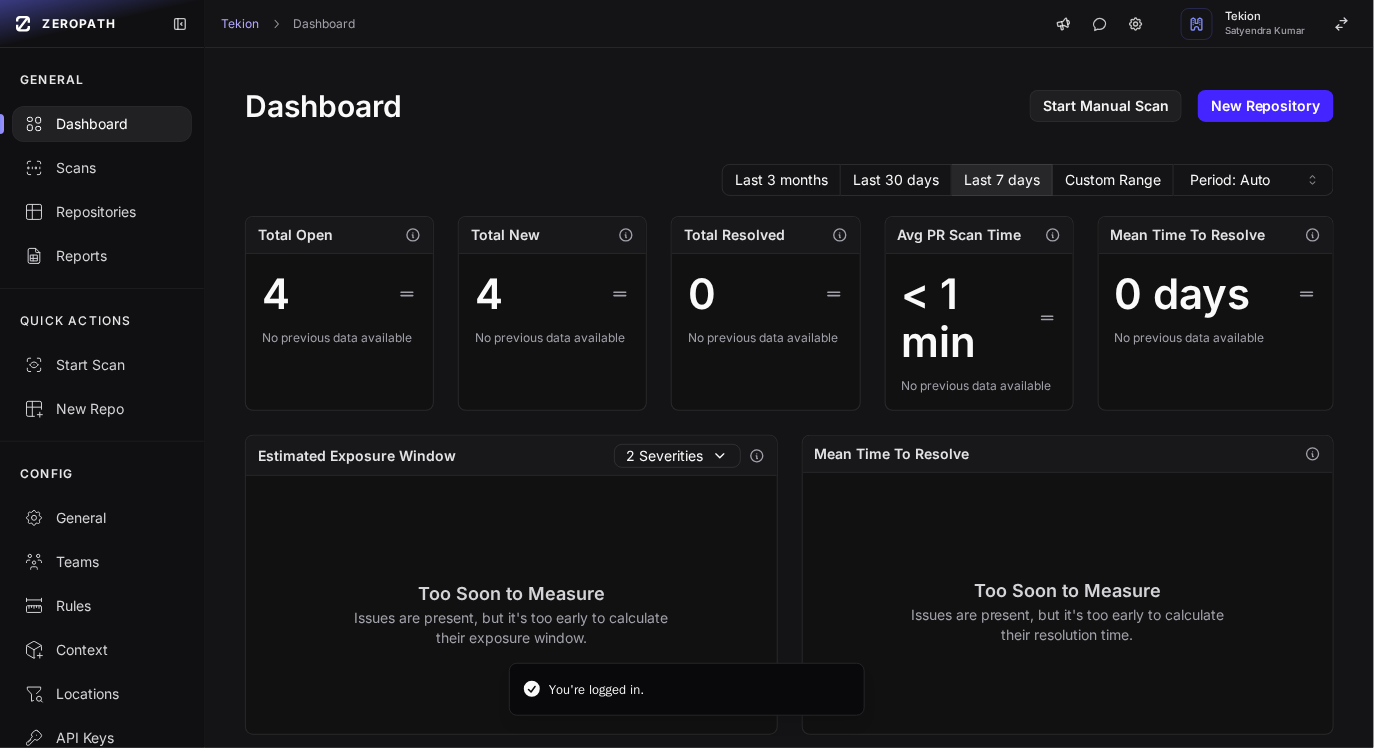 click on "Dashboard   Start Manual Scan     New Repository" at bounding box center [789, 106] 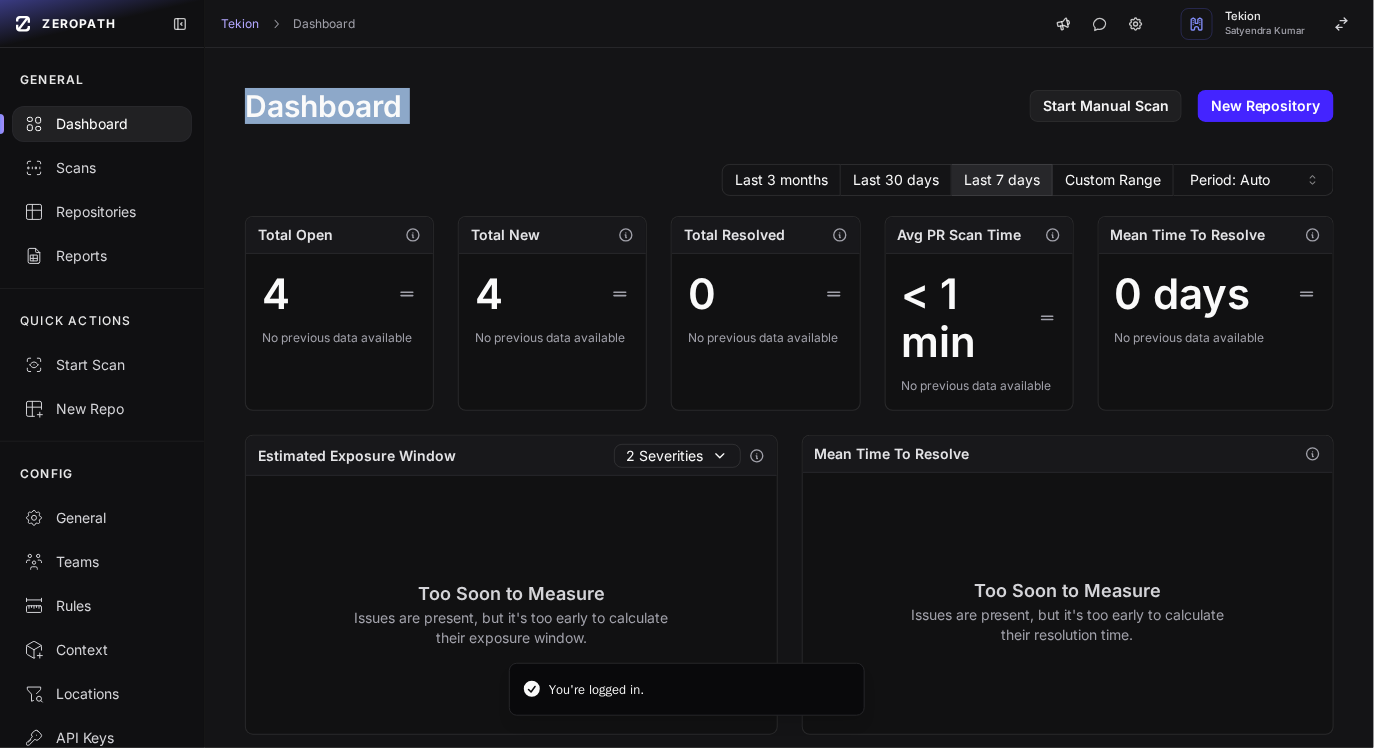 click on "Dashboard   Start Manual Scan     New Repository" at bounding box center (789, 106) 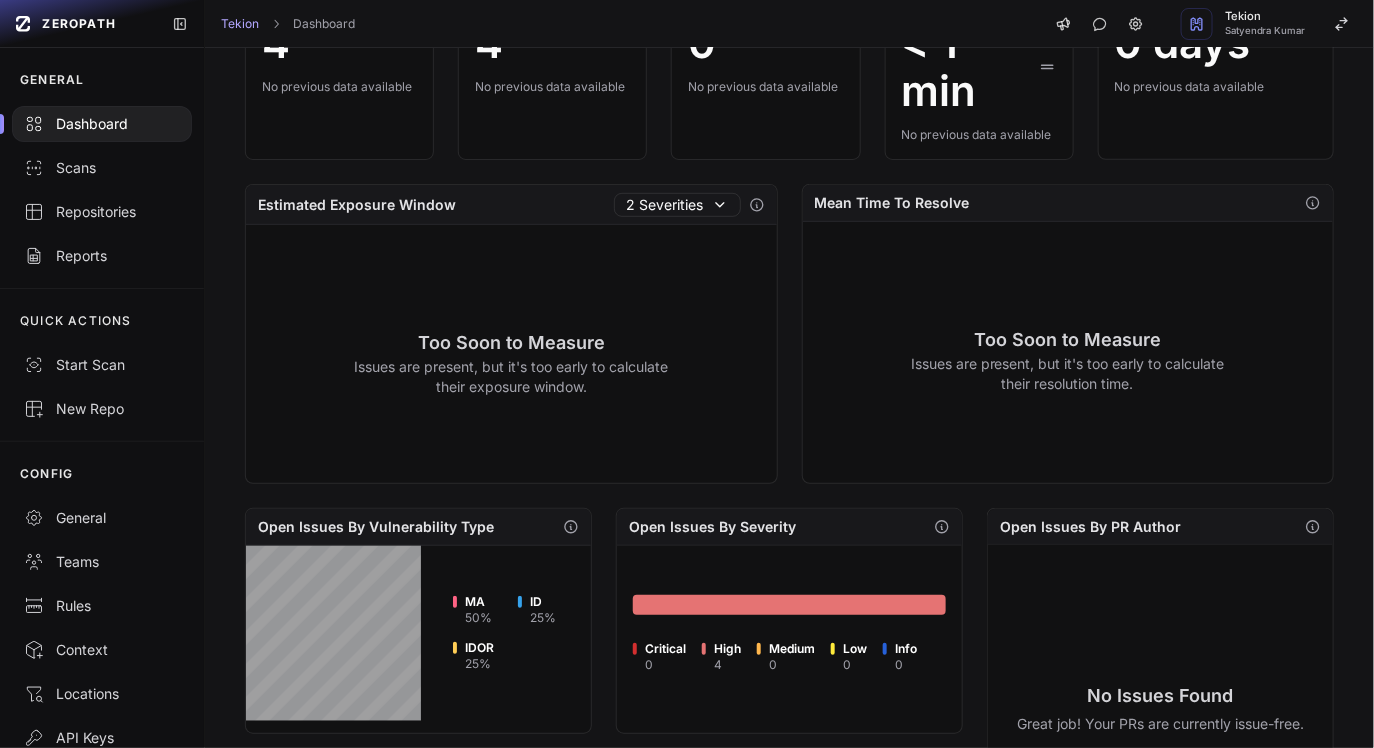 scroll, scrollTop: 98, scrollLeft: 0, axis: vertical 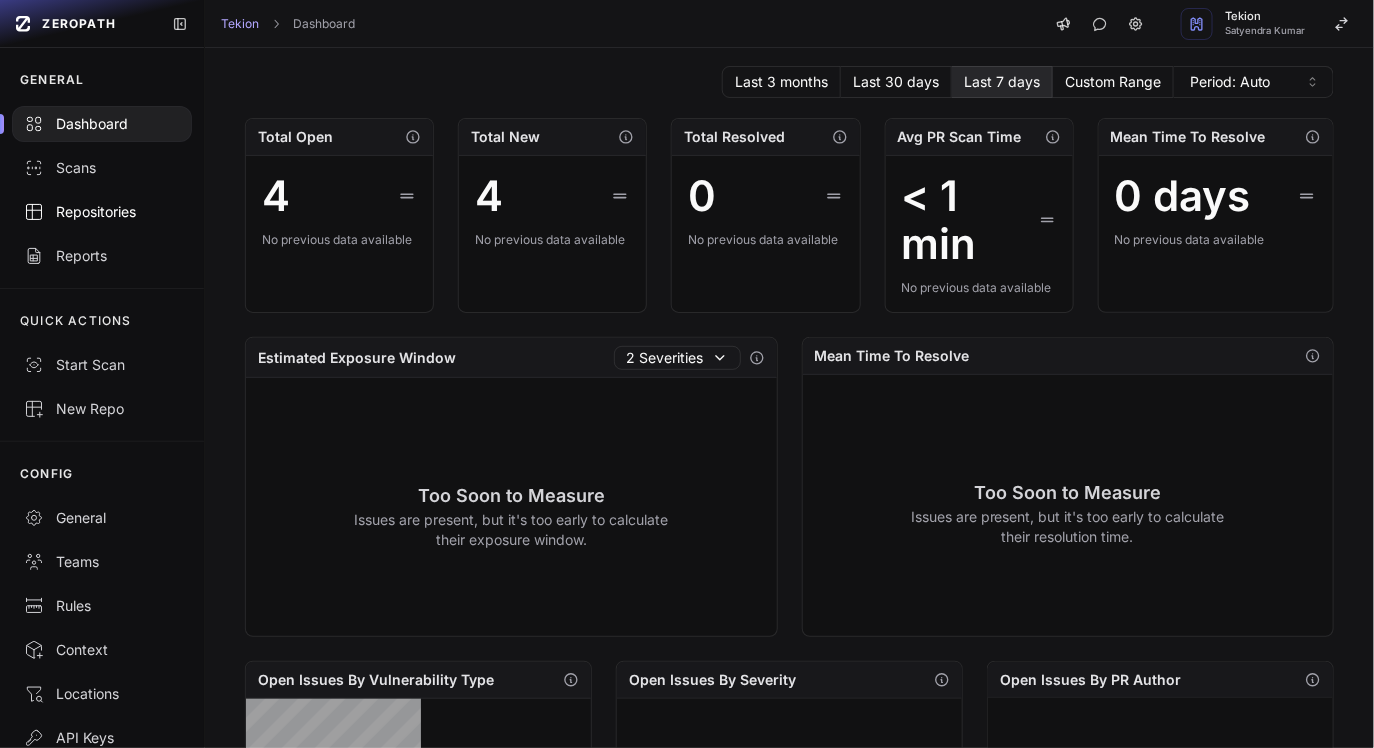 click on "Repositories" at bounding box center (102, 212) 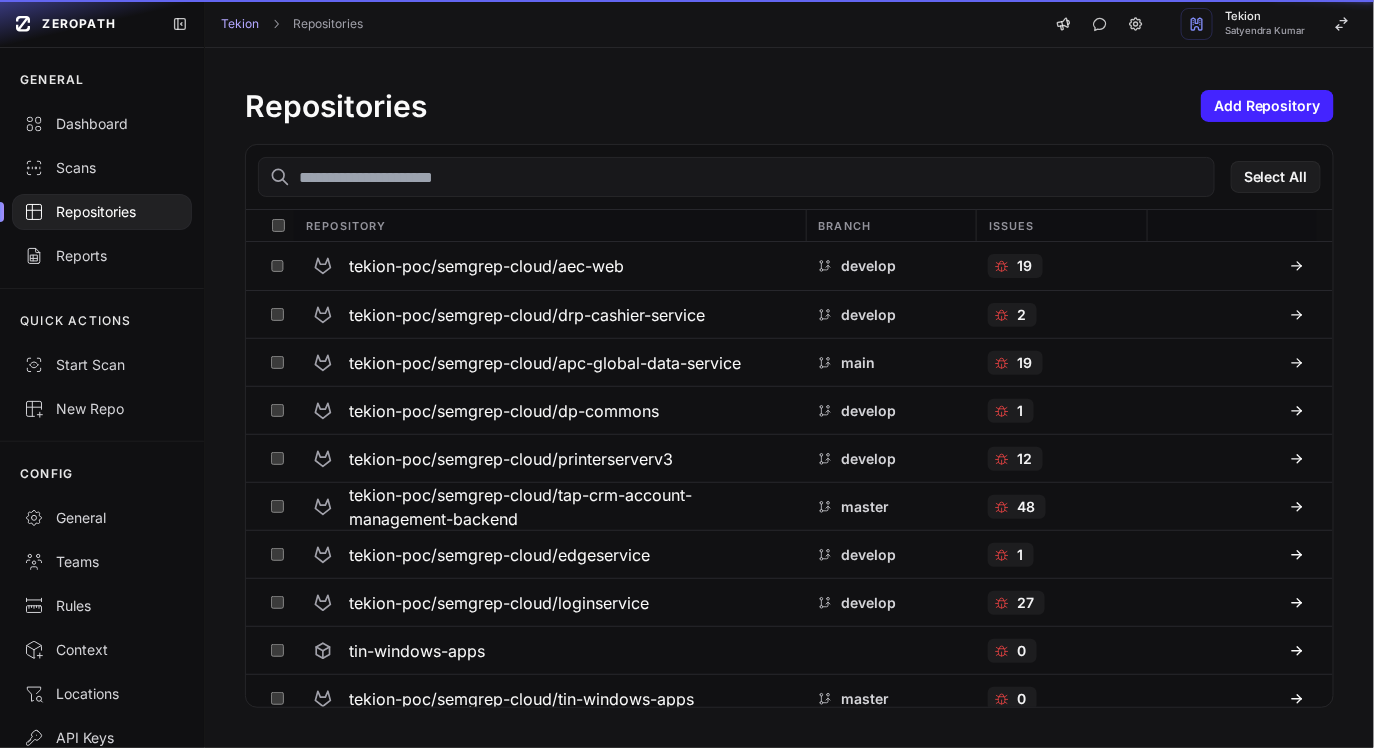 scroll, scrollTop: 0, scrollLeft: 0, axis: both 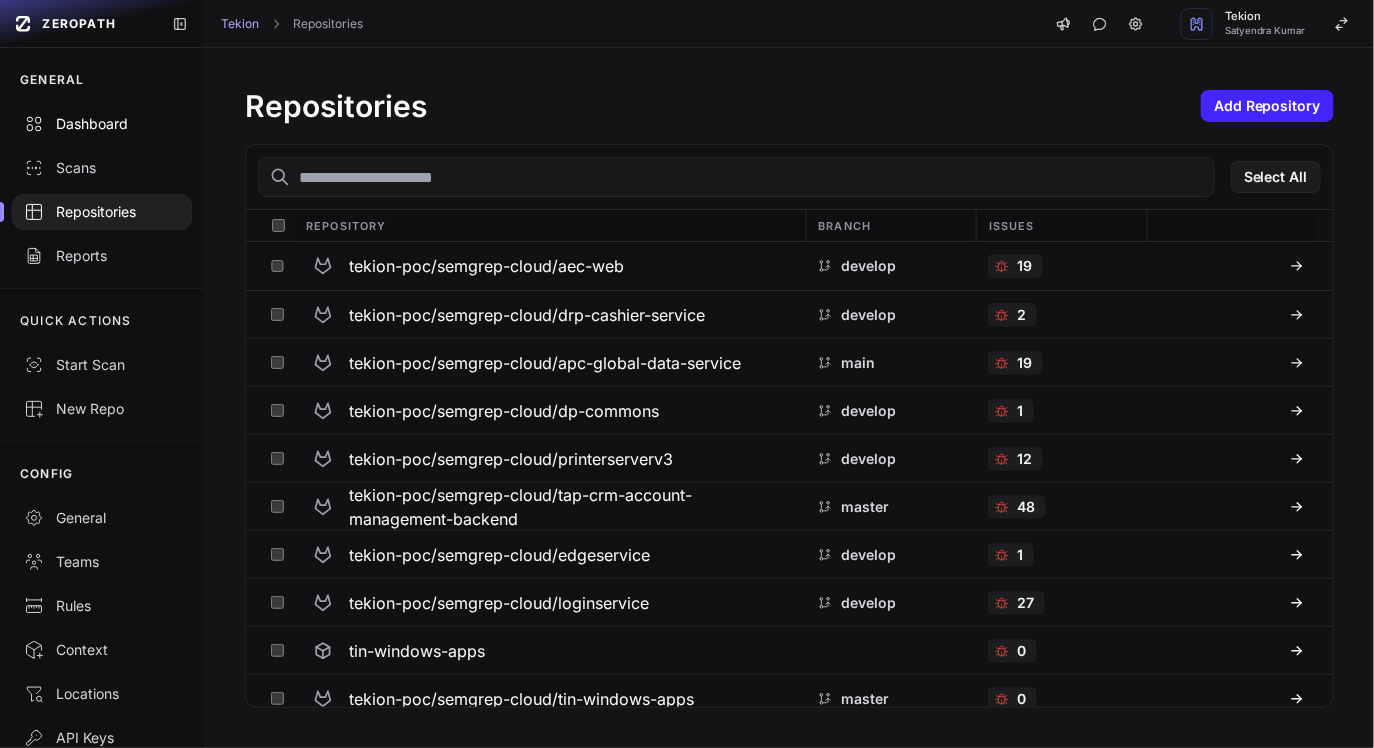 click on "Dashboard" at bounding box center [102, 124] 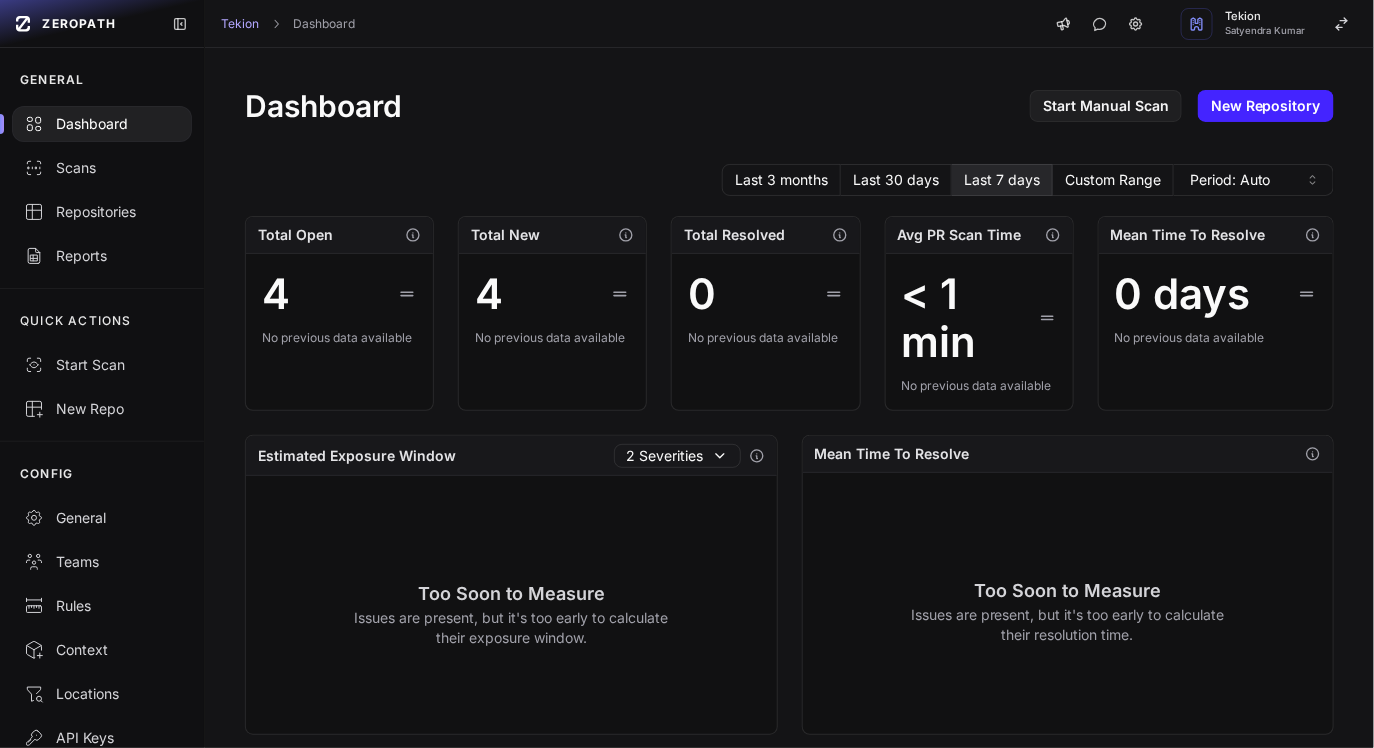 click on "Dashboard   Start Manual Scan     New Repository" at bounding box center [789, 106] 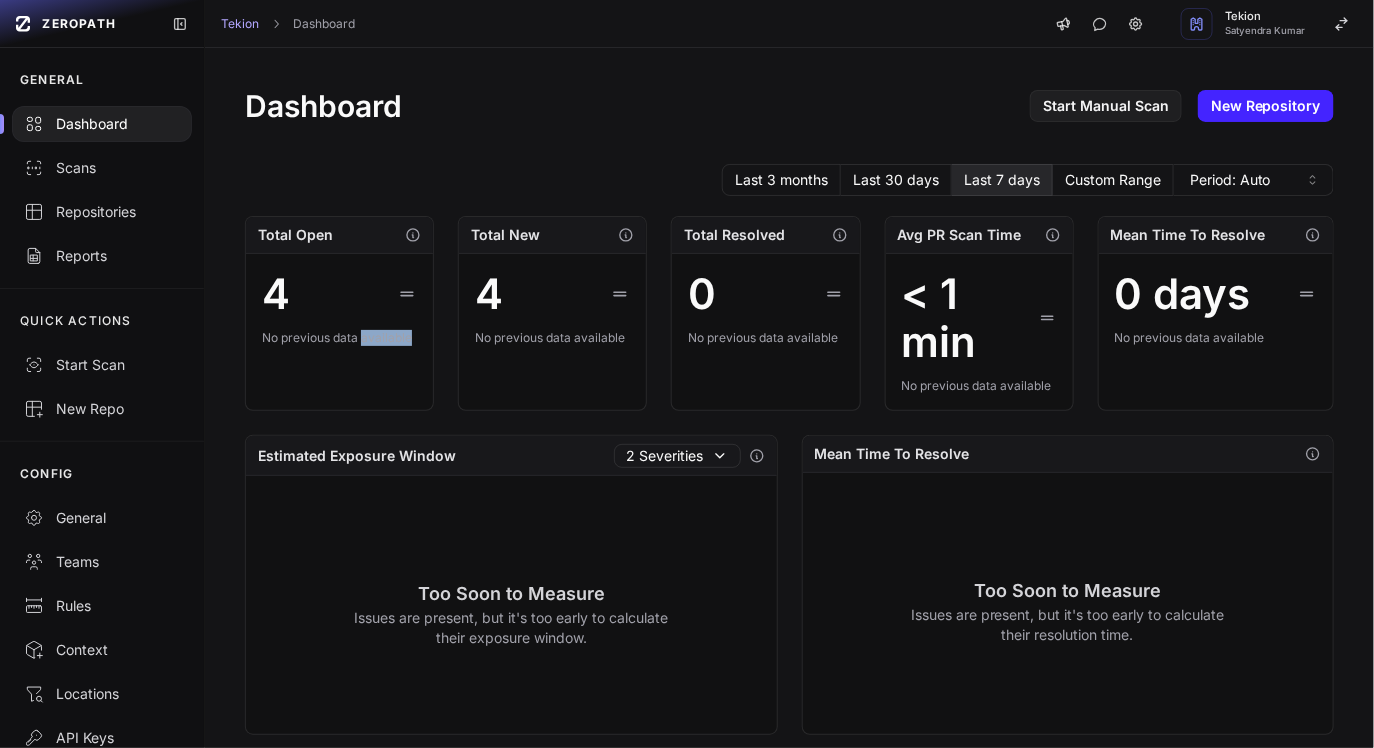 click on "No previous data available" at bounding box center [339, 338] 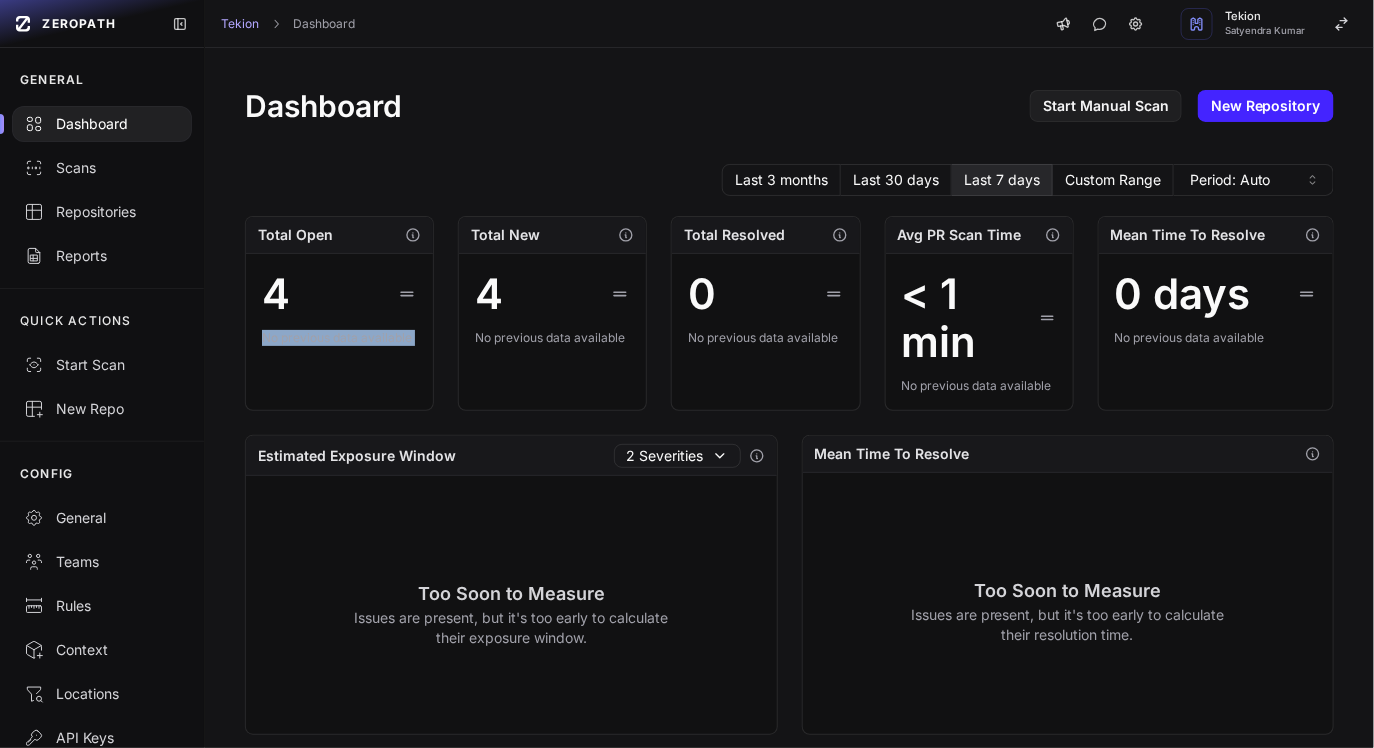 click on "No previous data available" at bounding box center [339, 338] 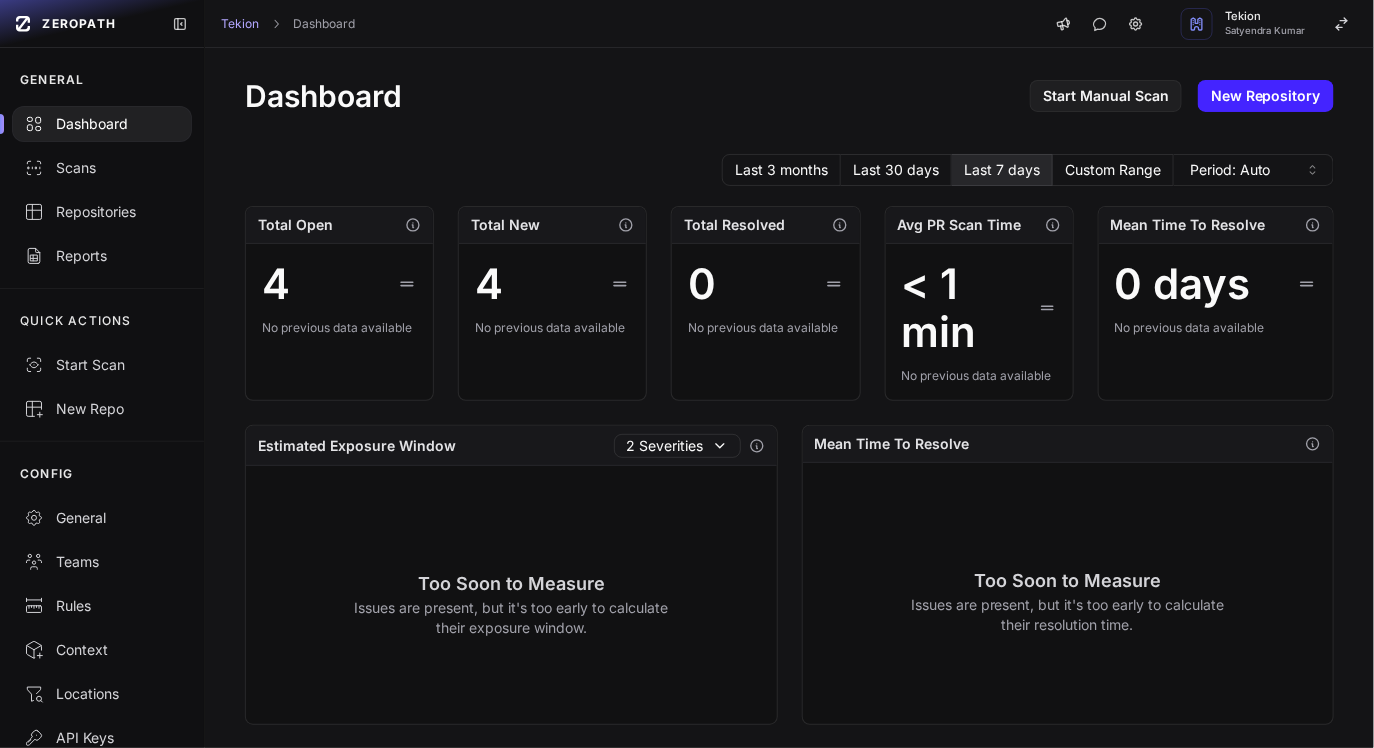 scroll, scrollTop: 0, scrollLeft: 0, axis: both 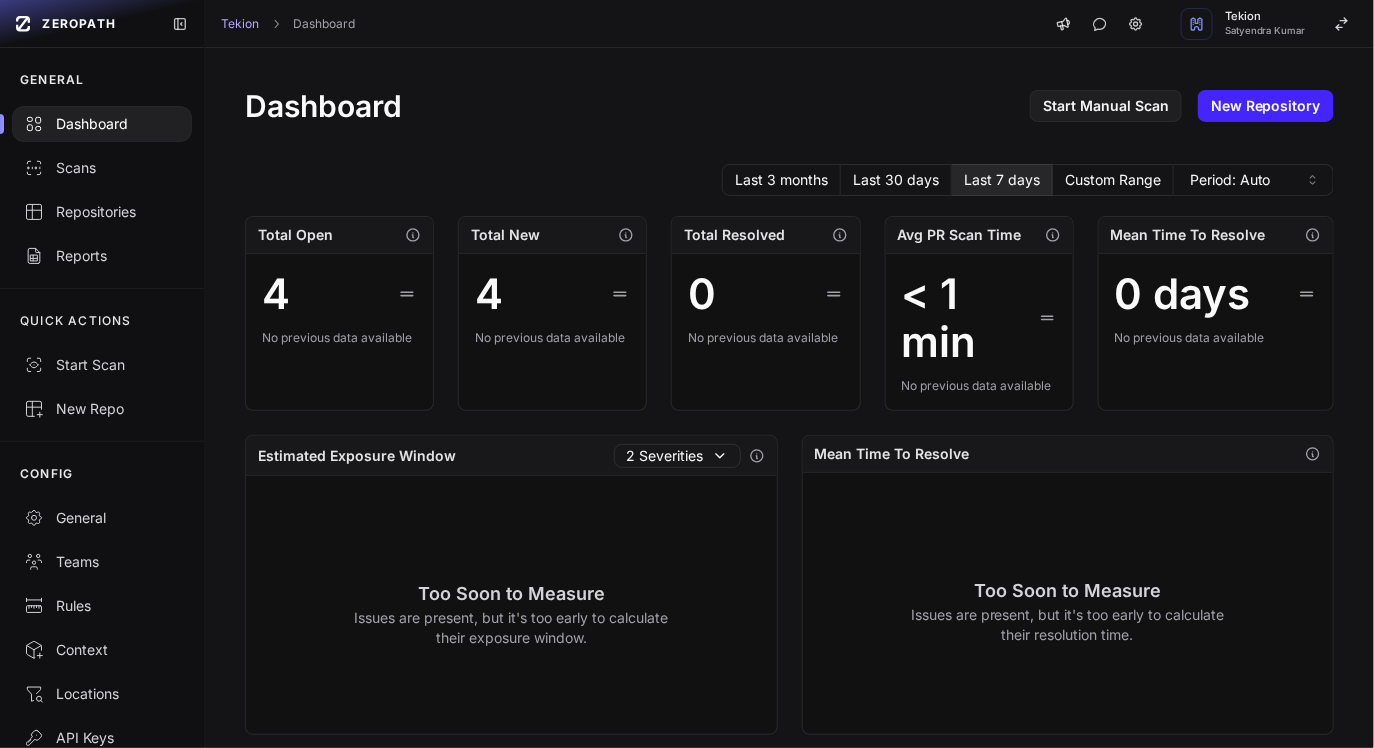 click on "Total New       4     No previous data available" at bounding box center (552, 313) 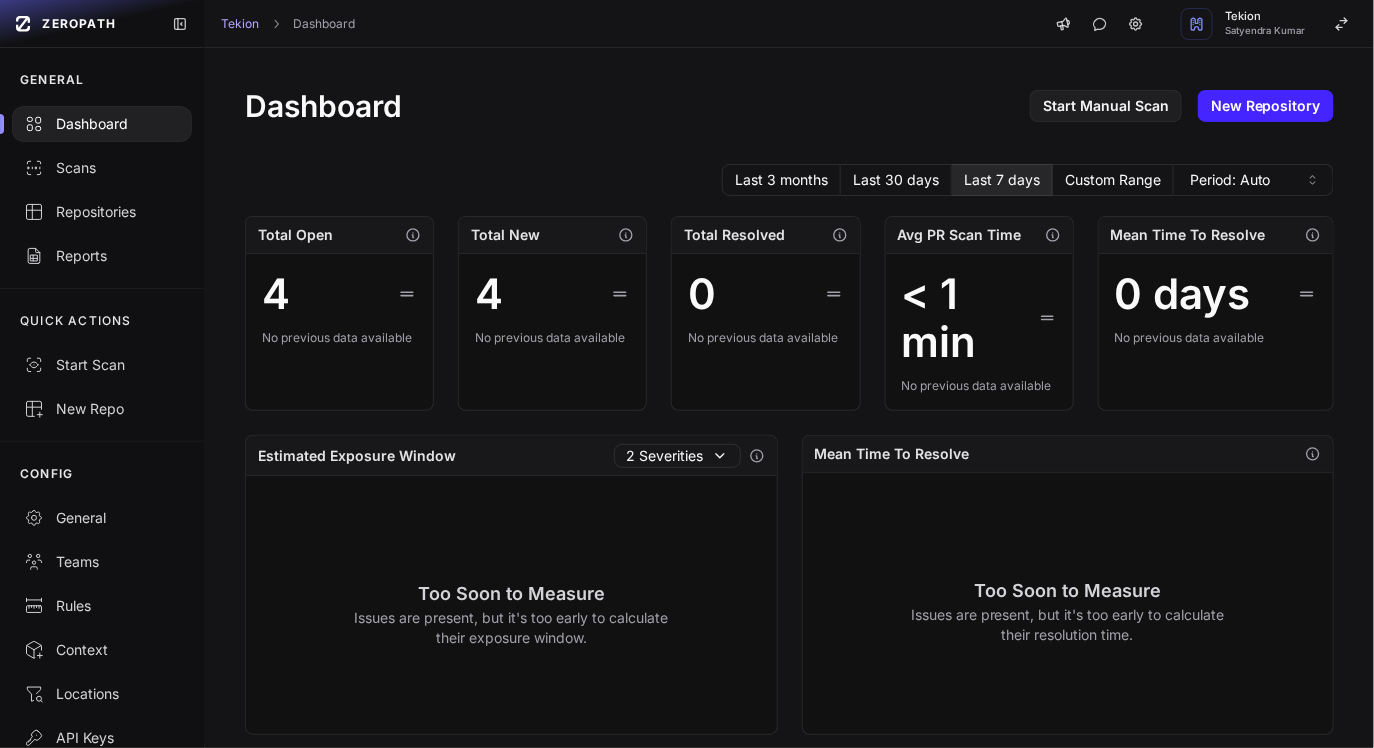 scroll, scrollTop: 411, scrollLeft: 0, axis: vertical 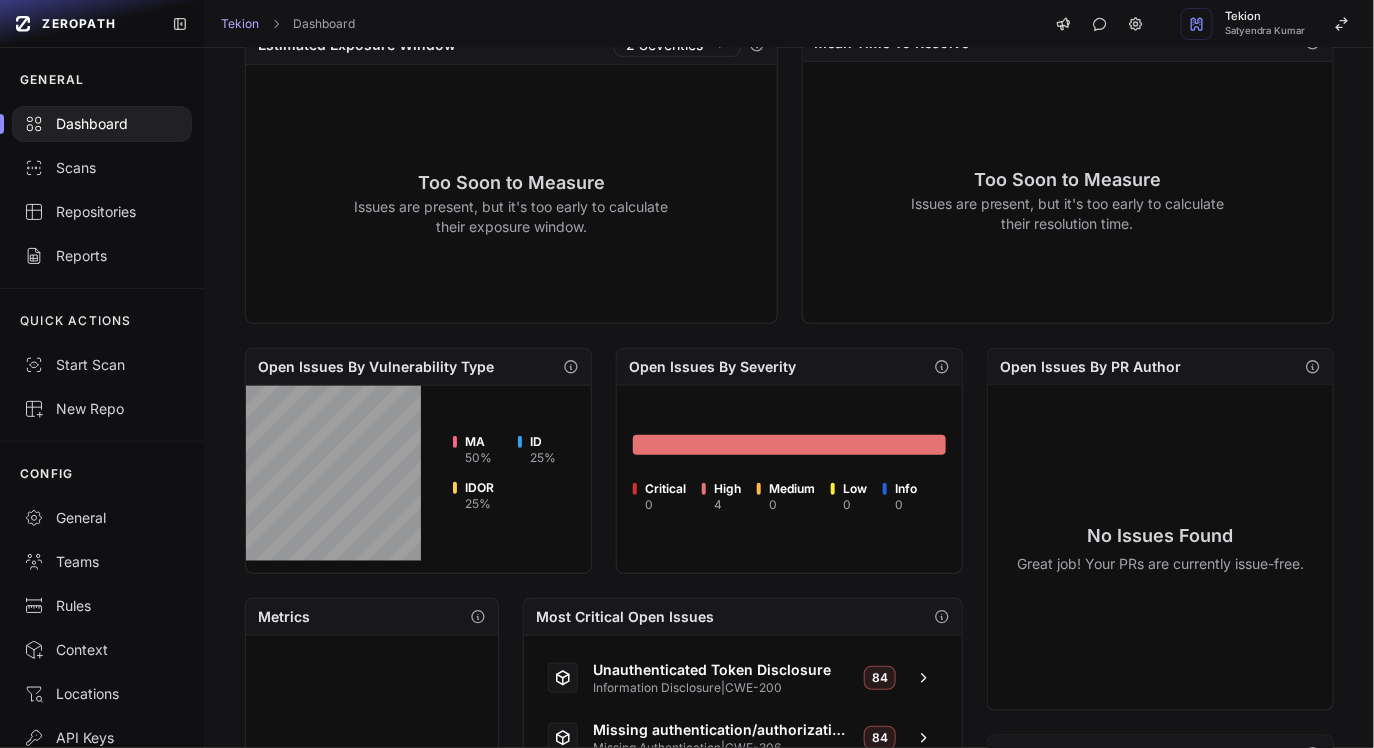 click on "Too Soon to Measure   Issues are present, but it's too early to calculate their exposure window." at bounding box center [511, 202] 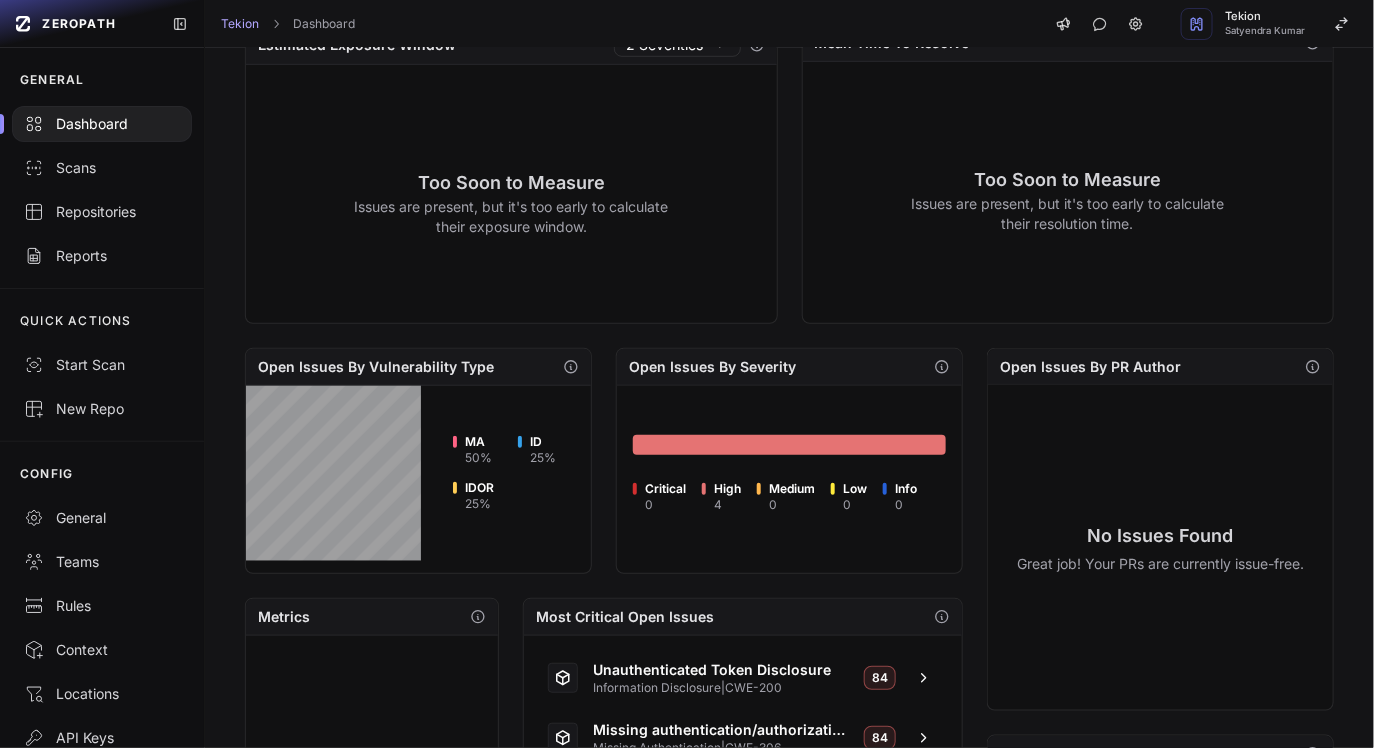 click on "Too Soon to Measure   Issues are present, but it's too early to calculate their exposure window." at bounding box center [511, 202] 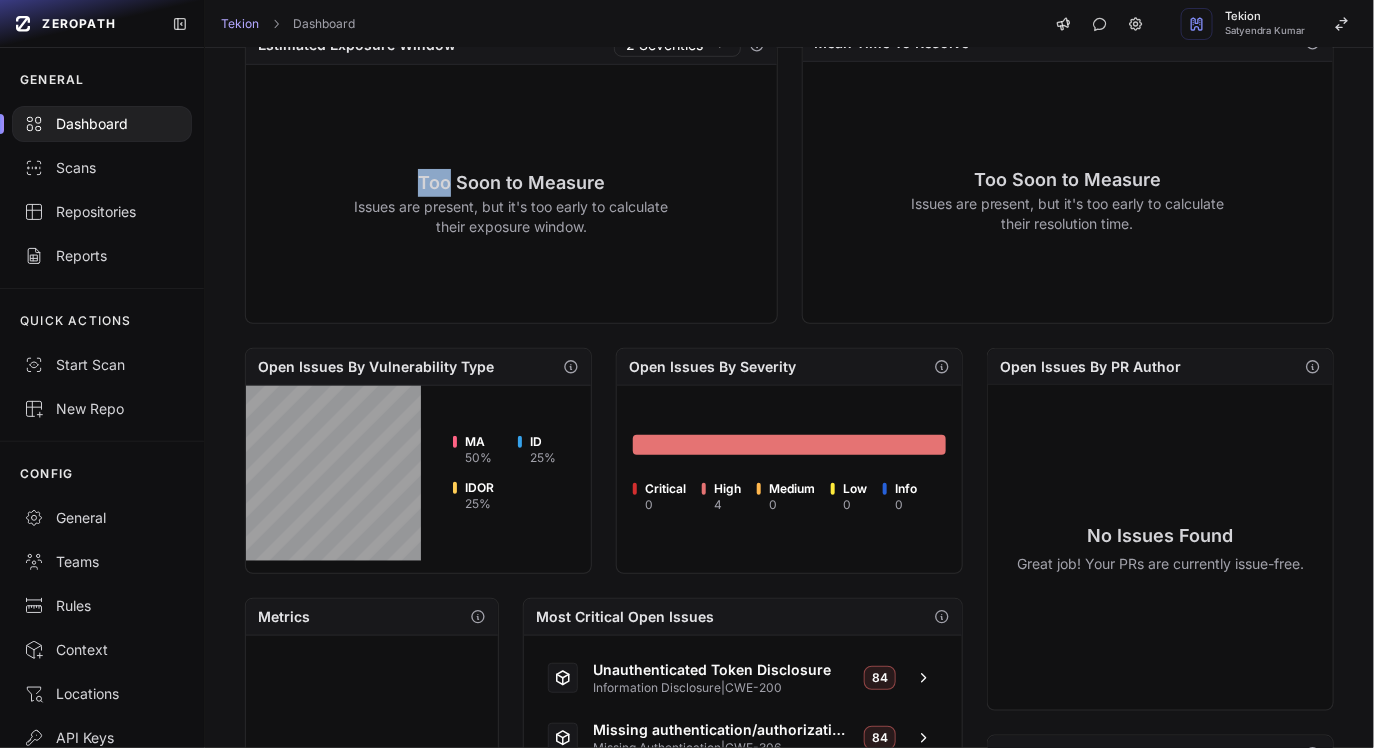 click on "Too Soon to Measure   Issues are present, but it's too early to calculate their exposure window." at bounding box center [511, 202] 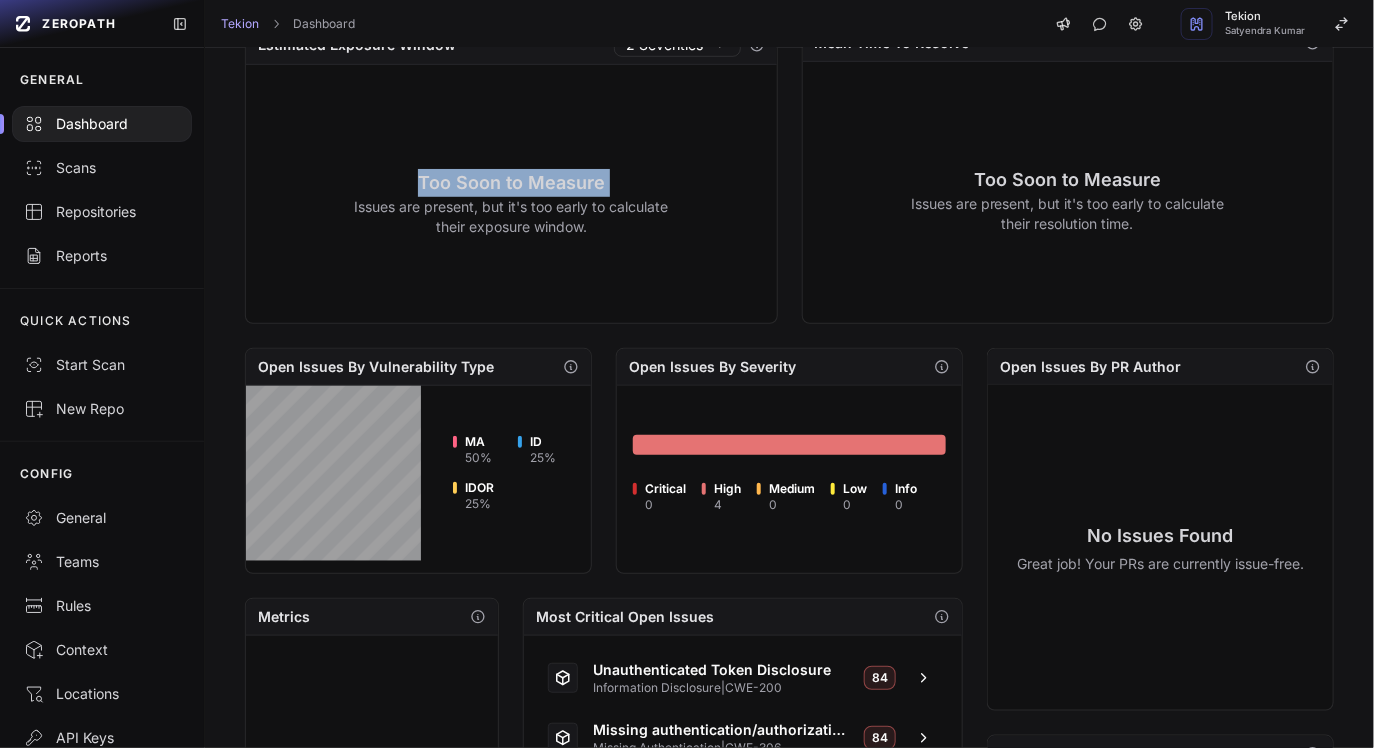 click on "Issues are present, but it's too early to calculate their exposure window." at bounding box center [511, 217] 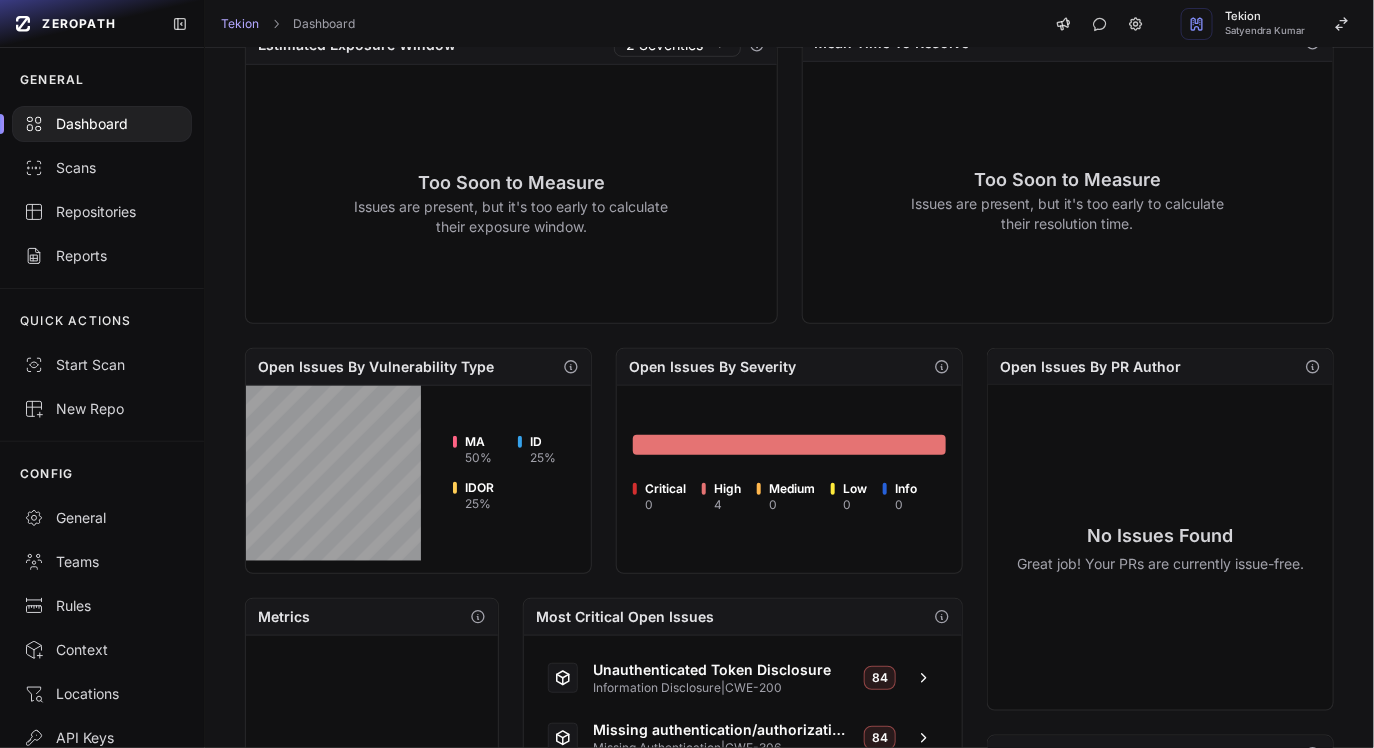 click on "Issues are present, but it's too early to calculate their exposure window." at bounding box center [511, 217] 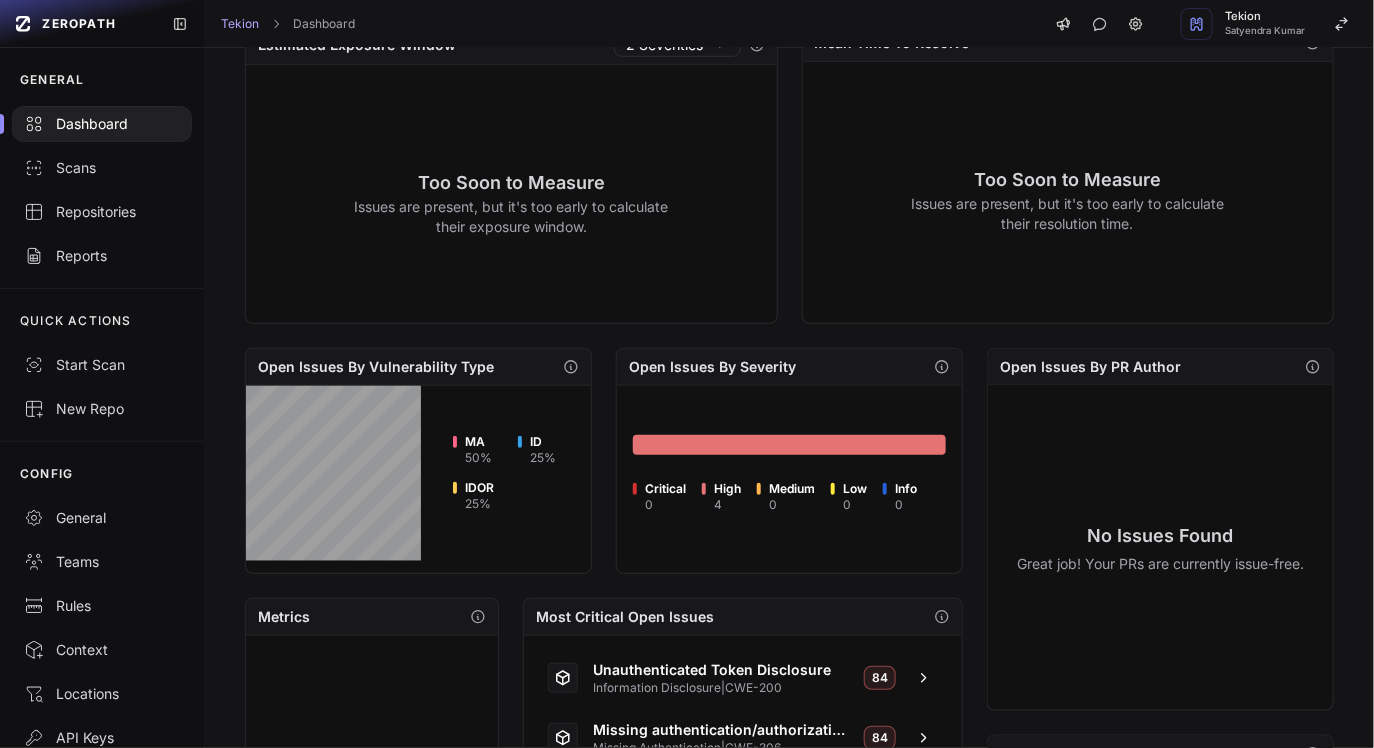 click on "Issues are present, but it's too early to calculate their exposure window." at bounding box center [511, 217] 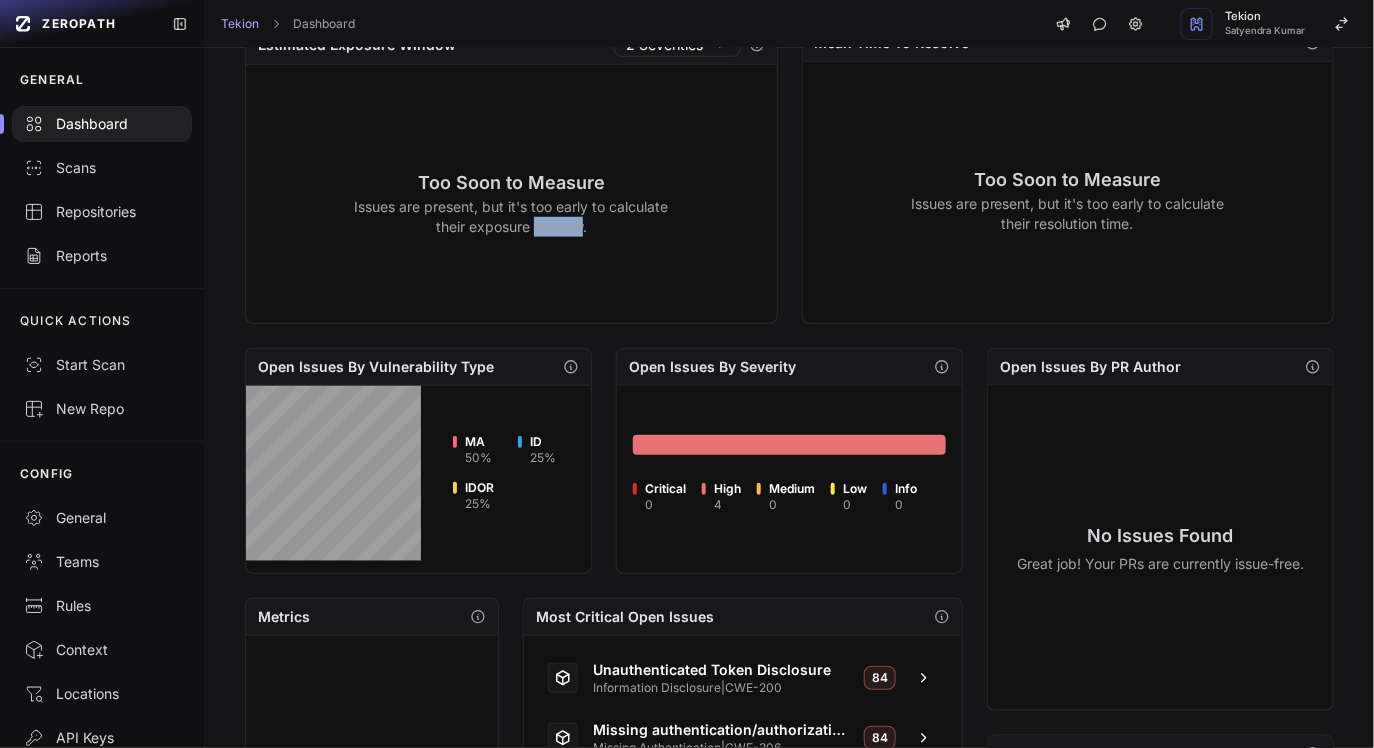 click on "Issues are present, but it's too early to calculate their exposure window." at bounding box center (511, 217) 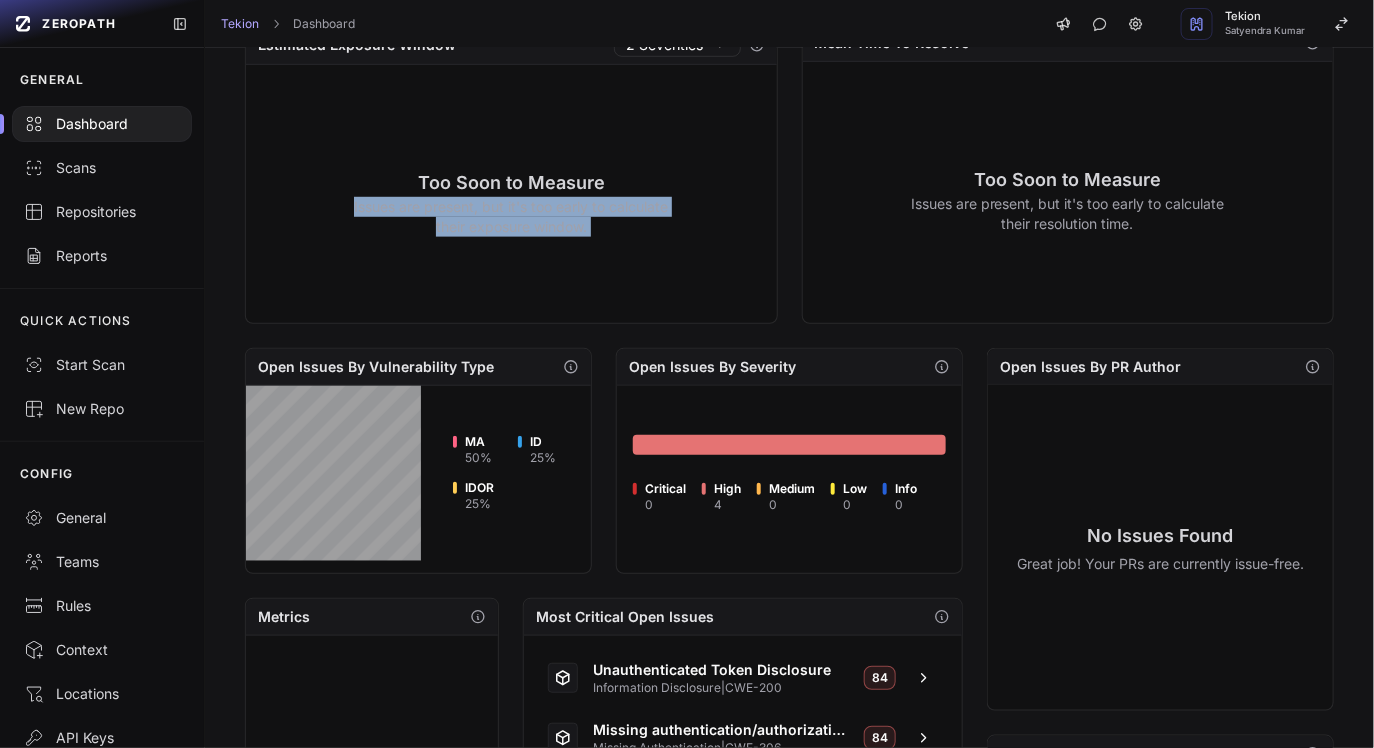 click on "Issues are present, but it's too early to calculate their exposure window." at bounding box center [511, 217] 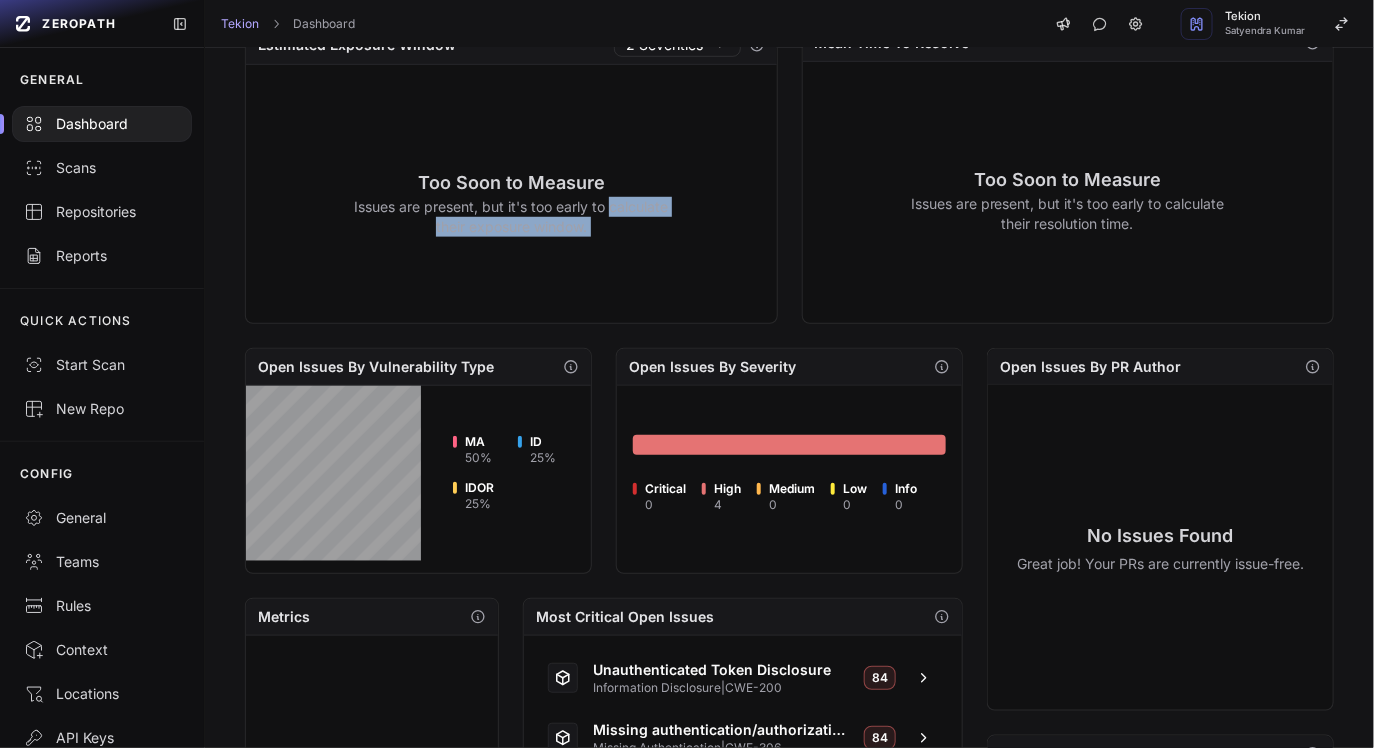 drag, startPoint x: 638, startPoint y: 224, endPoint x: 405, endPoint y: 212, distance: 233.3088 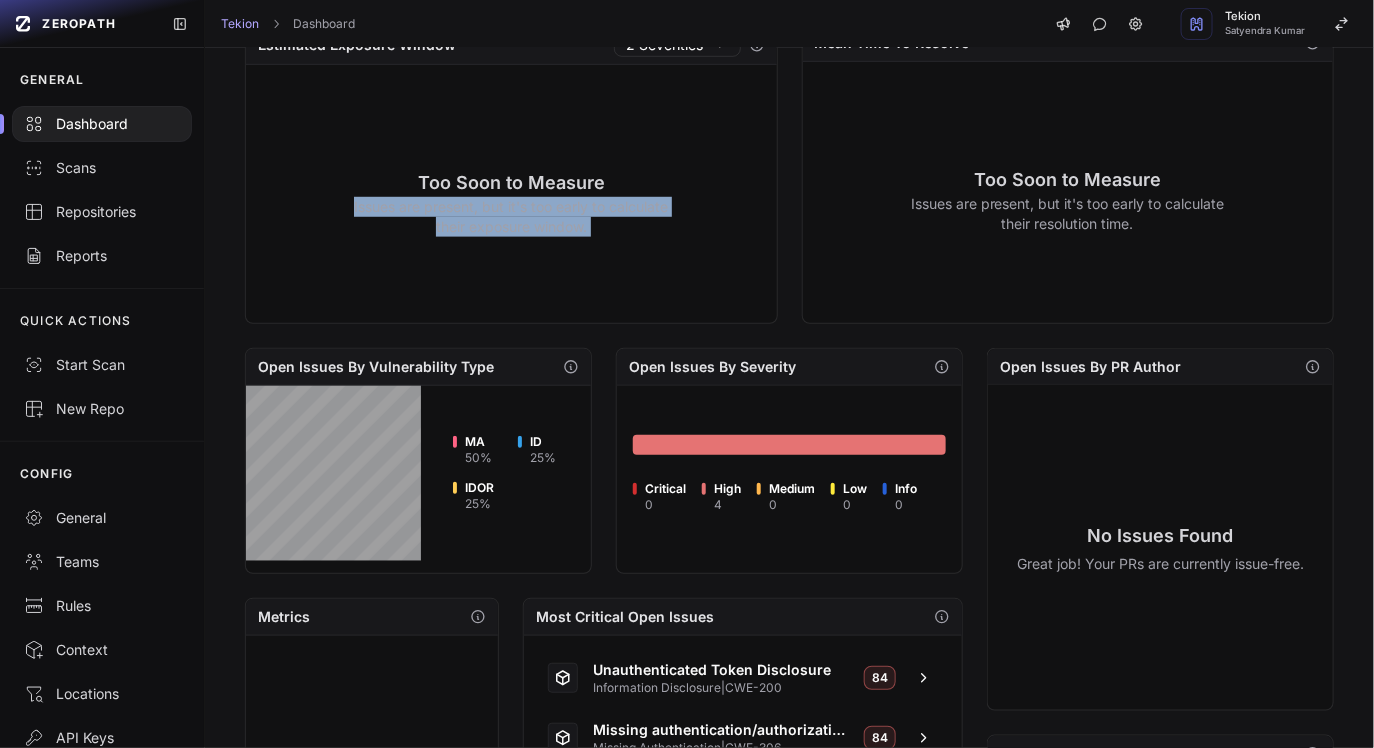 click on "Issues are present, but it's too early to calculate their exposure window." at bounding box center (511, 217) 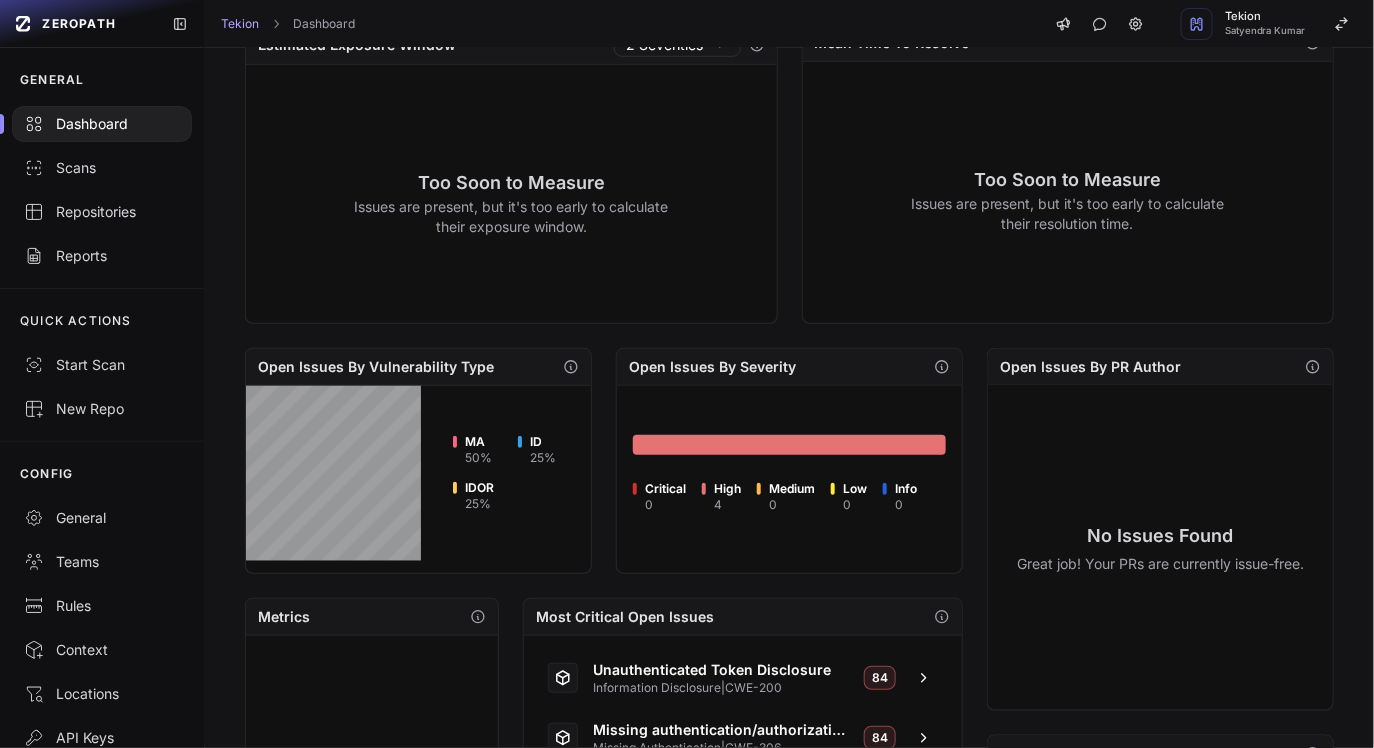 click on "Issues are present, but it's too early to calculate their exposure window." at bounding box center [511, 217] 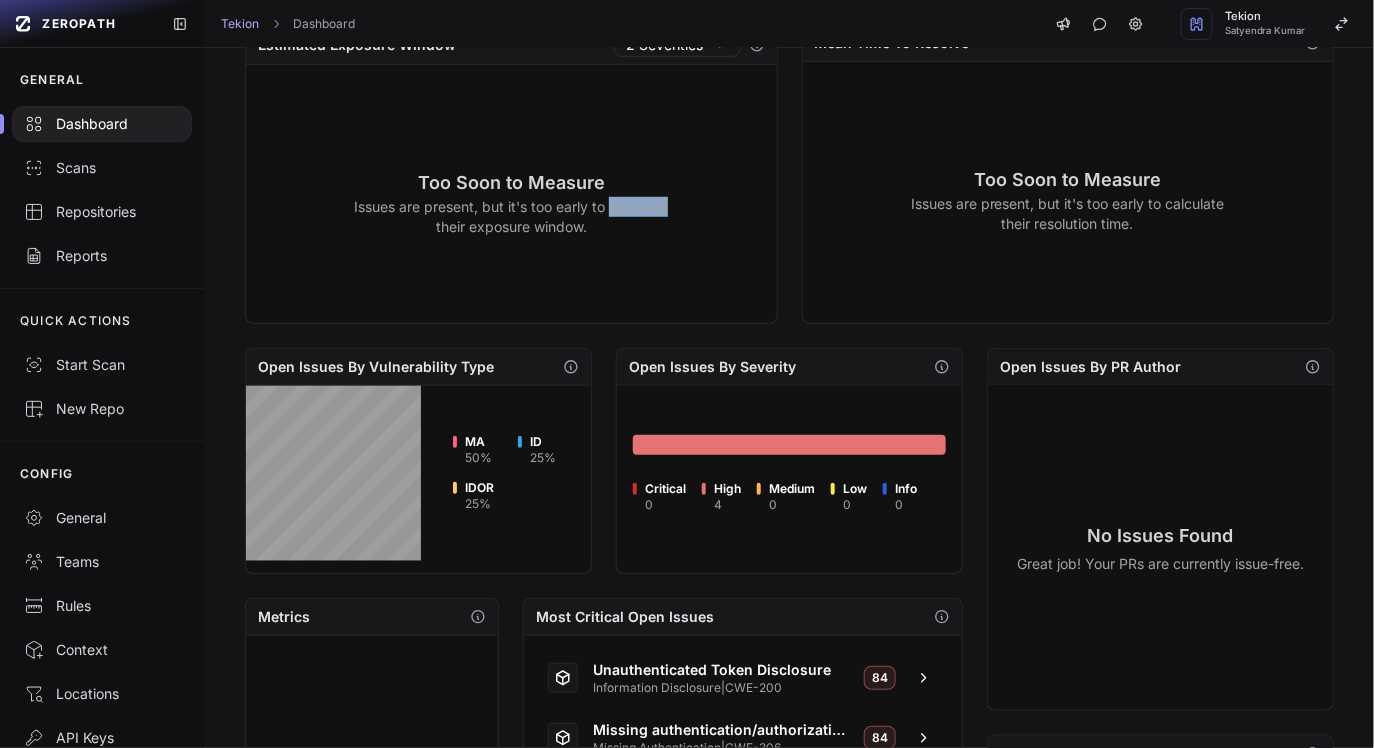 click on "Issues are present, but it's too early to calculate their exposure window." at bounding box center (511, 217) 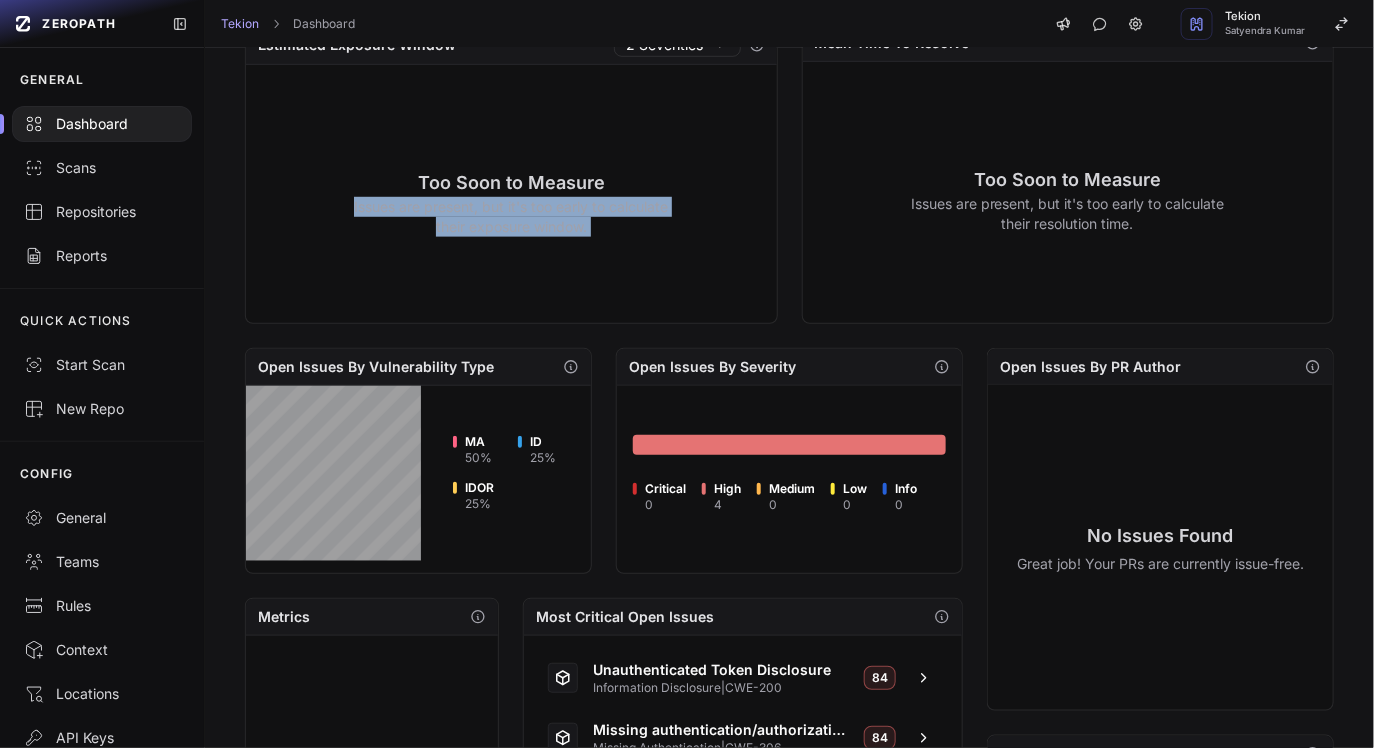 click on "Issues are present, but it's too early to calculate their exposure window." at bounding box center [511, 217] 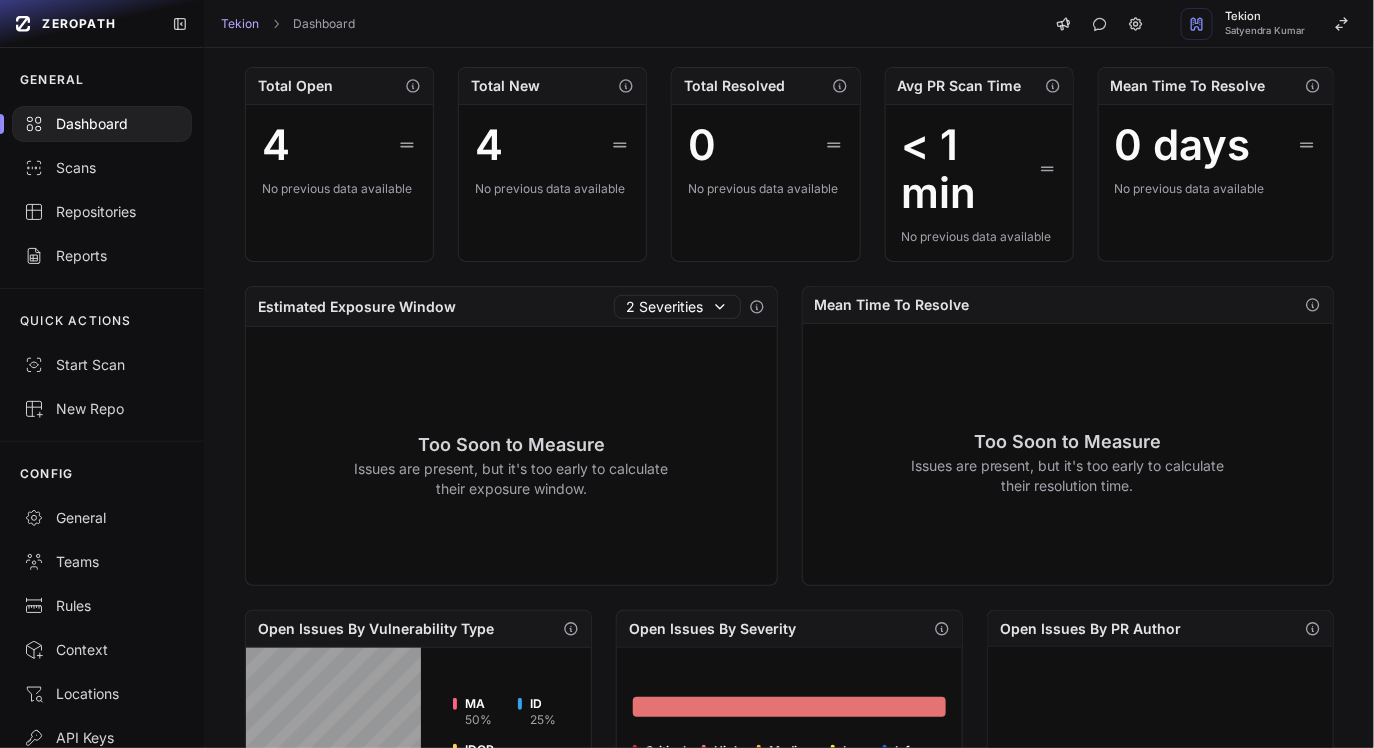 scroll, scrollTop: 0, scrollLeft: 0, axis: both 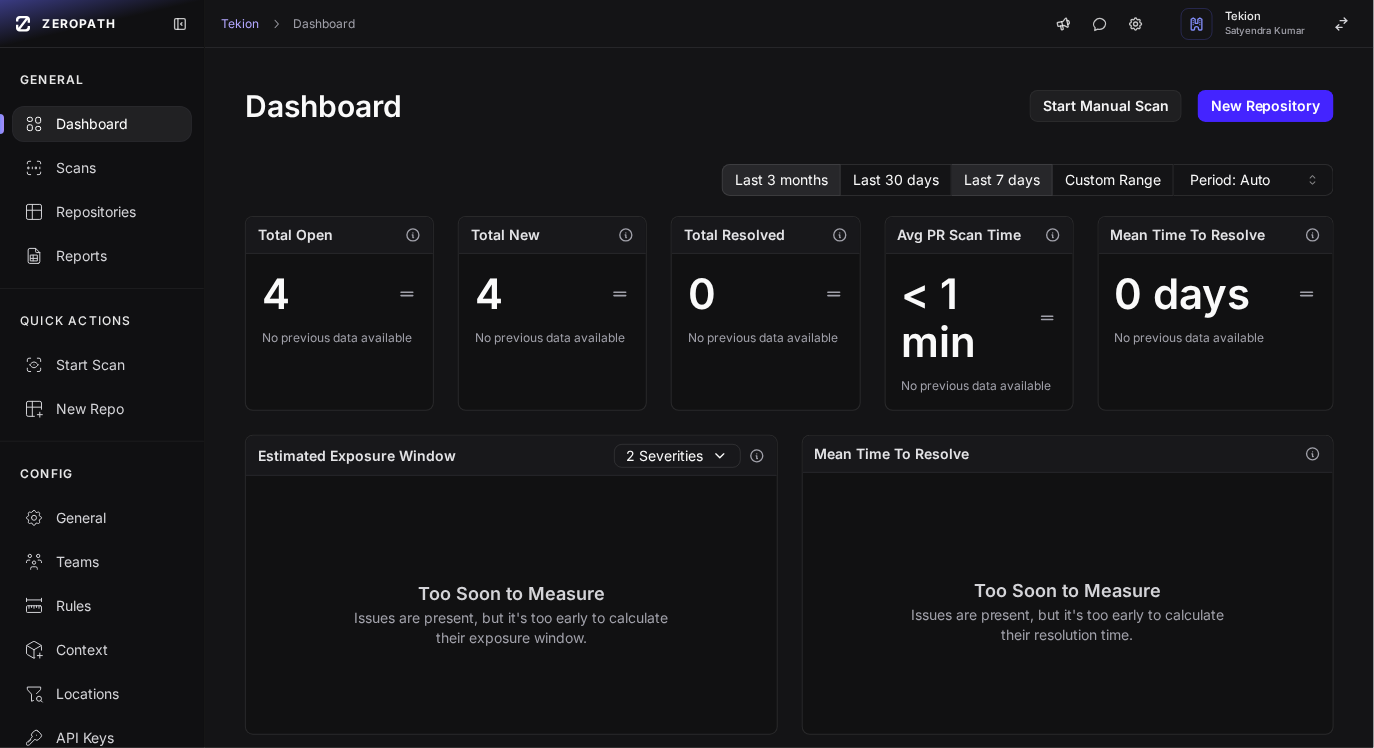 click on "Last 3 months" at bounding box center (781, 180) 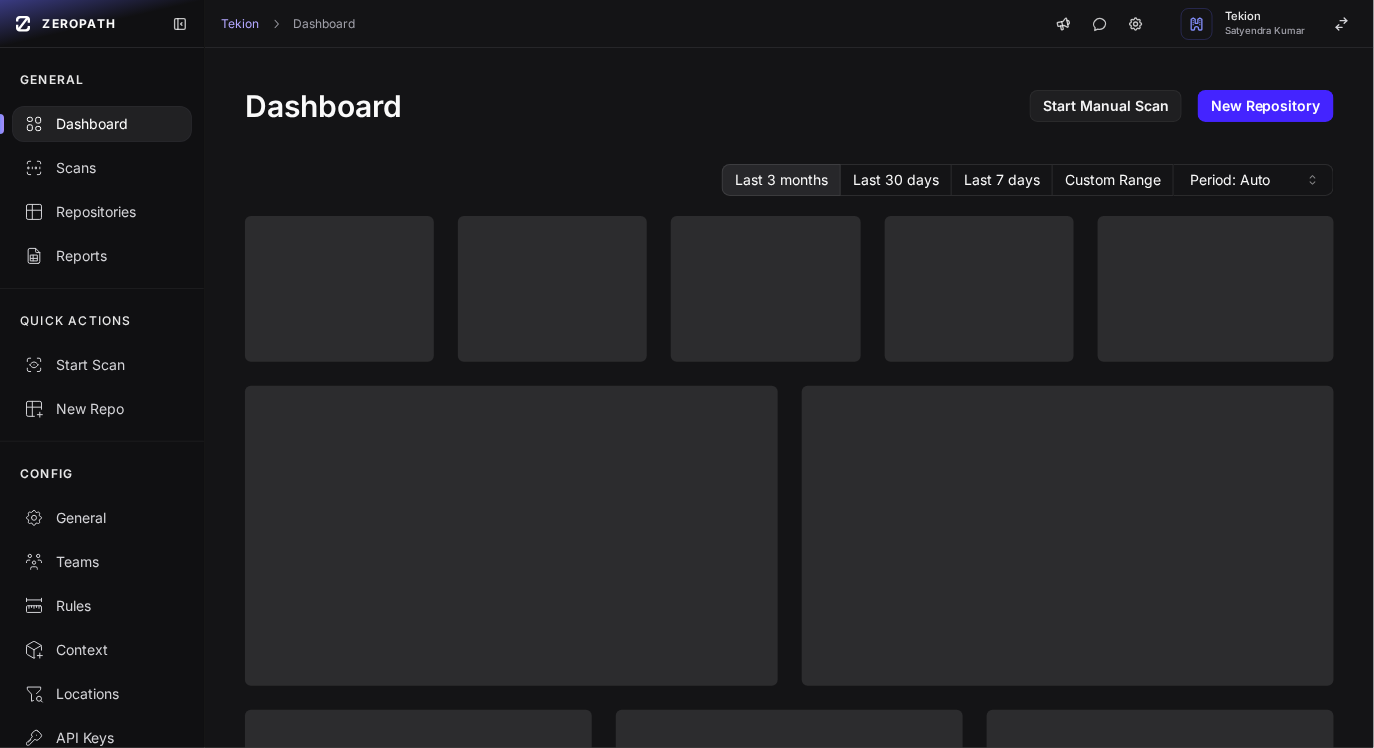 click on "Dashboard   Start Manual Scan     New Repository   Last 3 months   Last 30 days   Last 7 days   Custom Range   Period: Auto                           Metrics       No Custom Metrics   Start using ZeroPath to see custom metrics!" at bounding box center (789, 774) 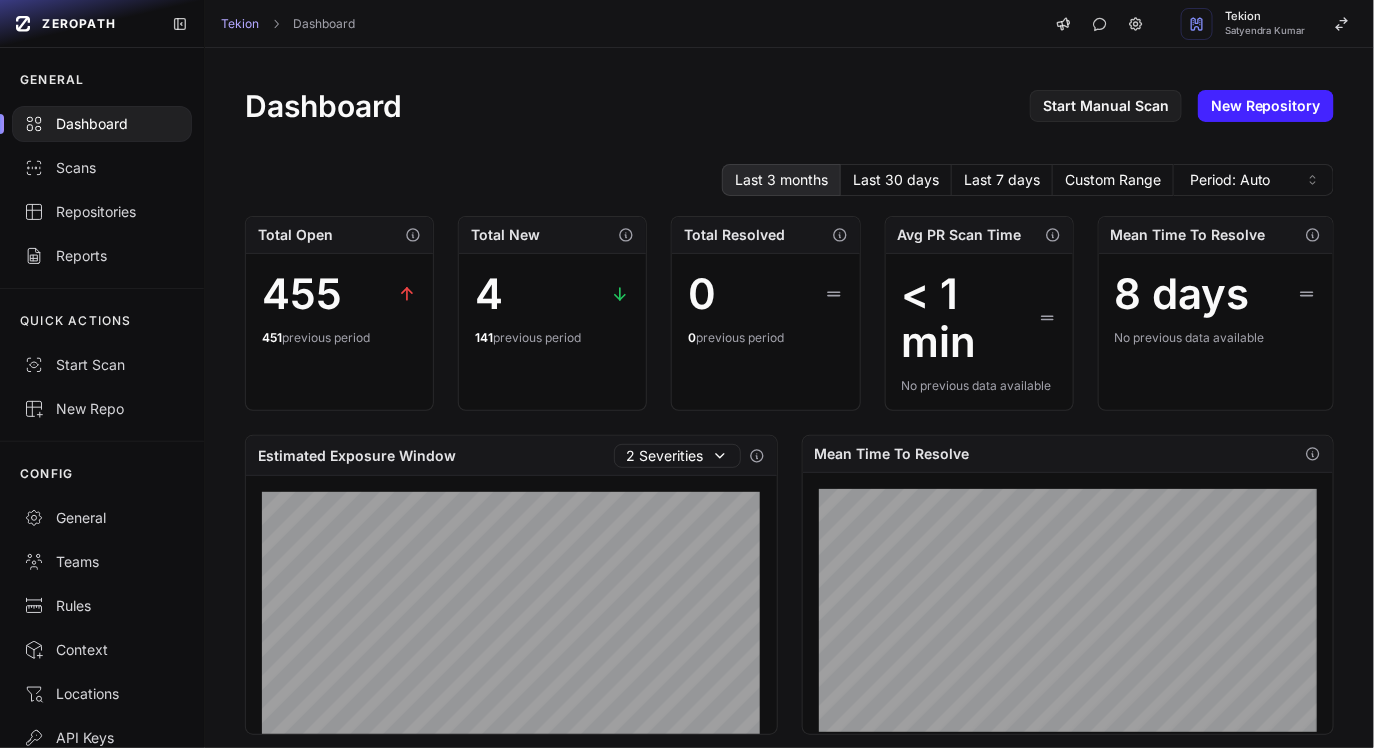 click on "4     141  previous period" at bounding box center (552, 308) 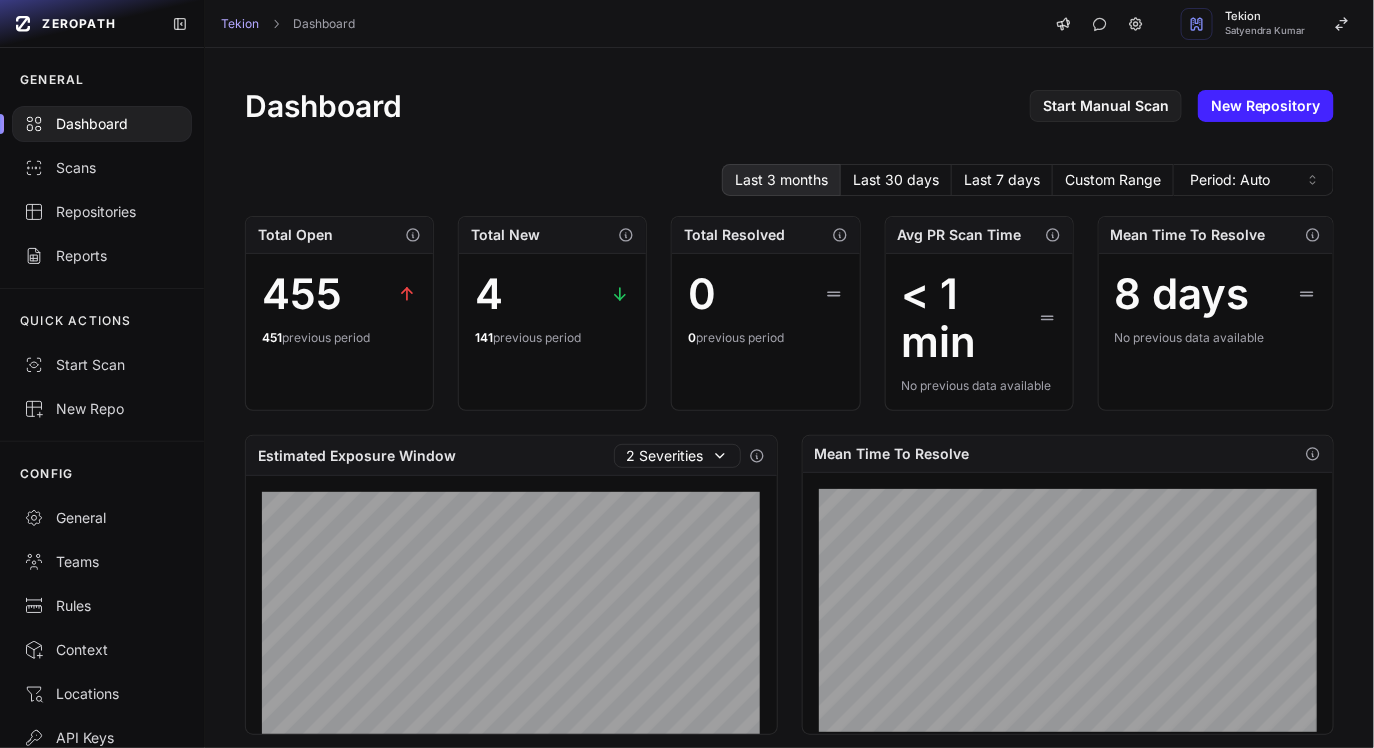 click on "4     141  previous period" at bounding box center [552, 308] 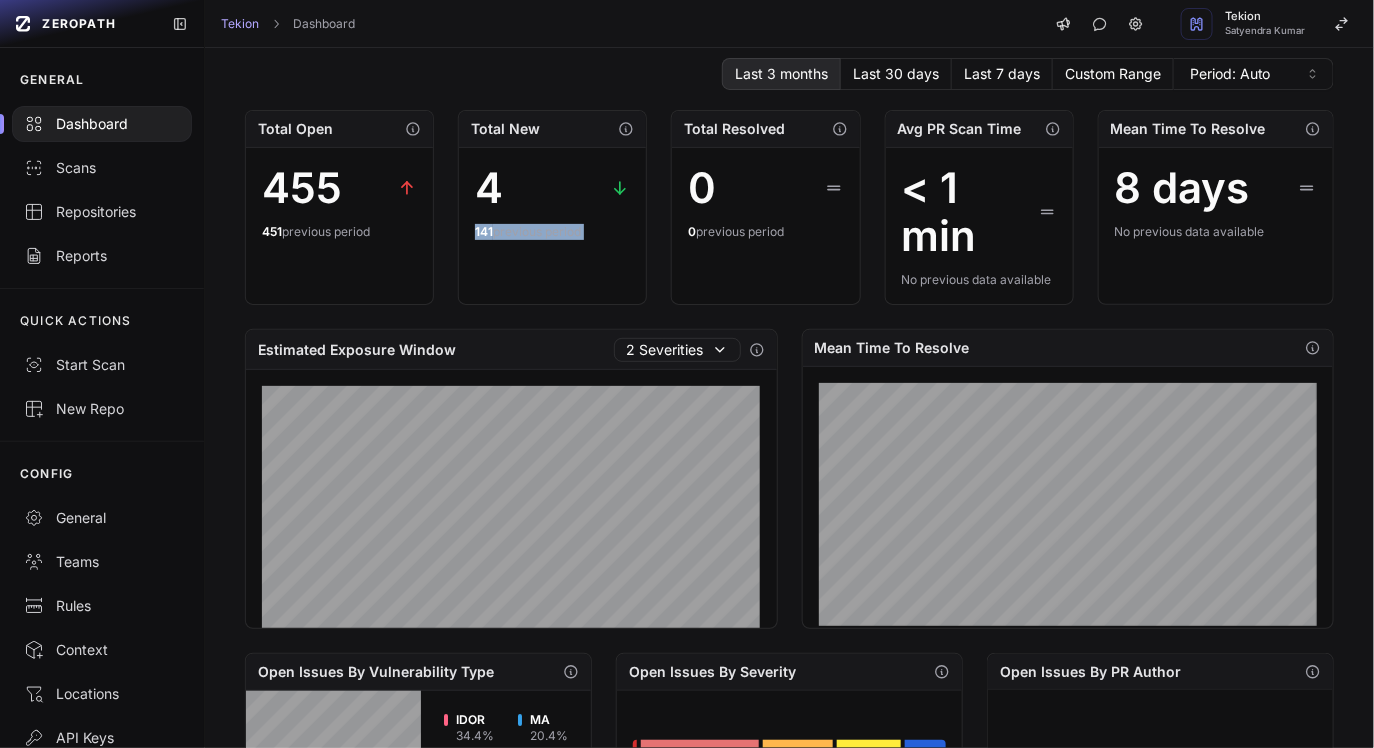 scroll, scrollTop: 0, scrollLeft: 0, axis: both 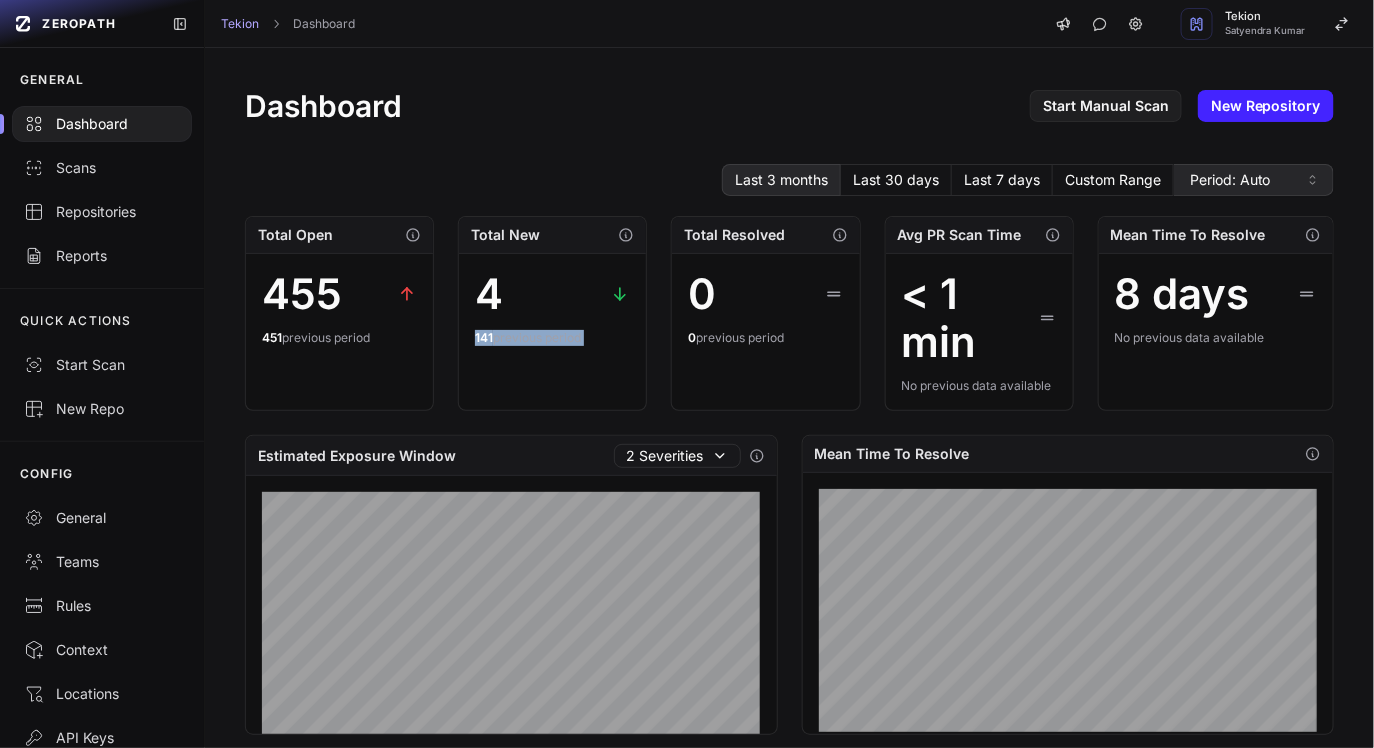 click on "Period: Auto" at bounding box center (1230, 180) 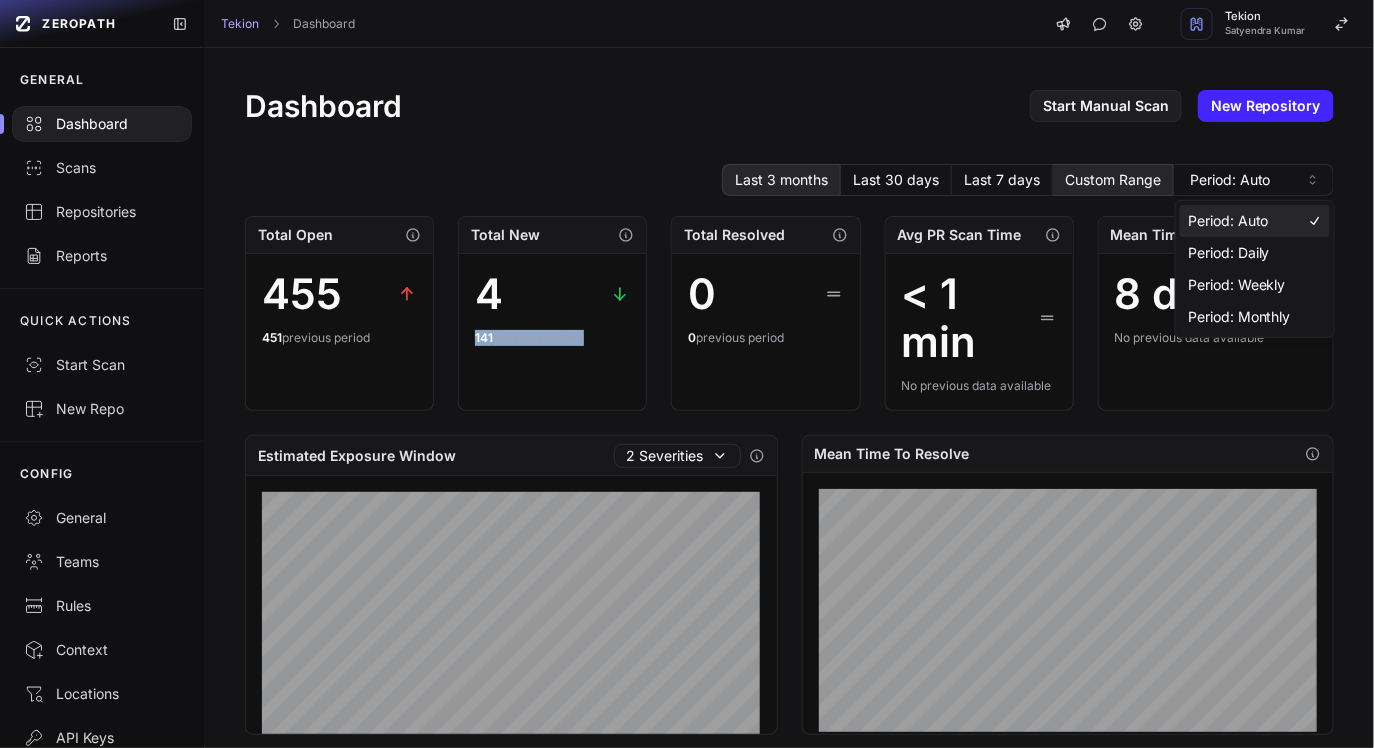 click on "Custom Range" at bounding box center (1113, 180) 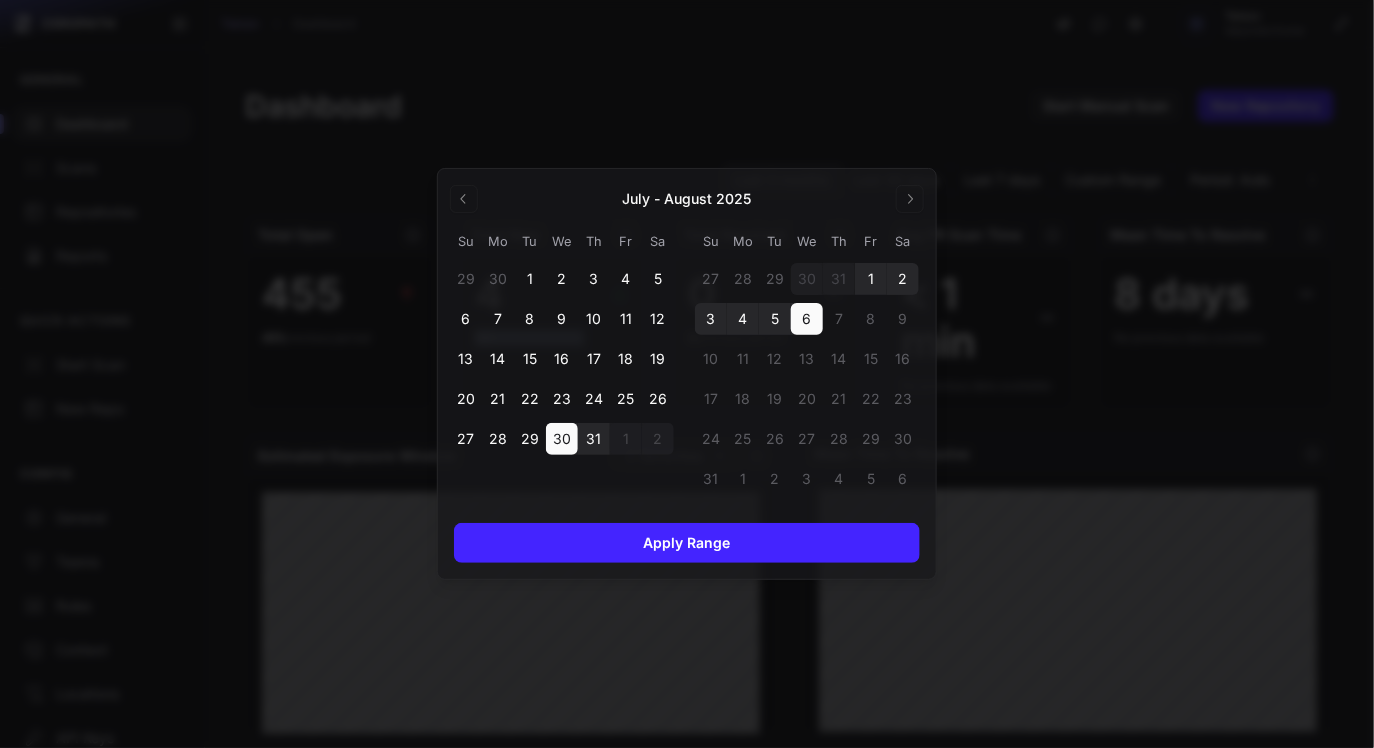 click at bounding box center (687, 374) 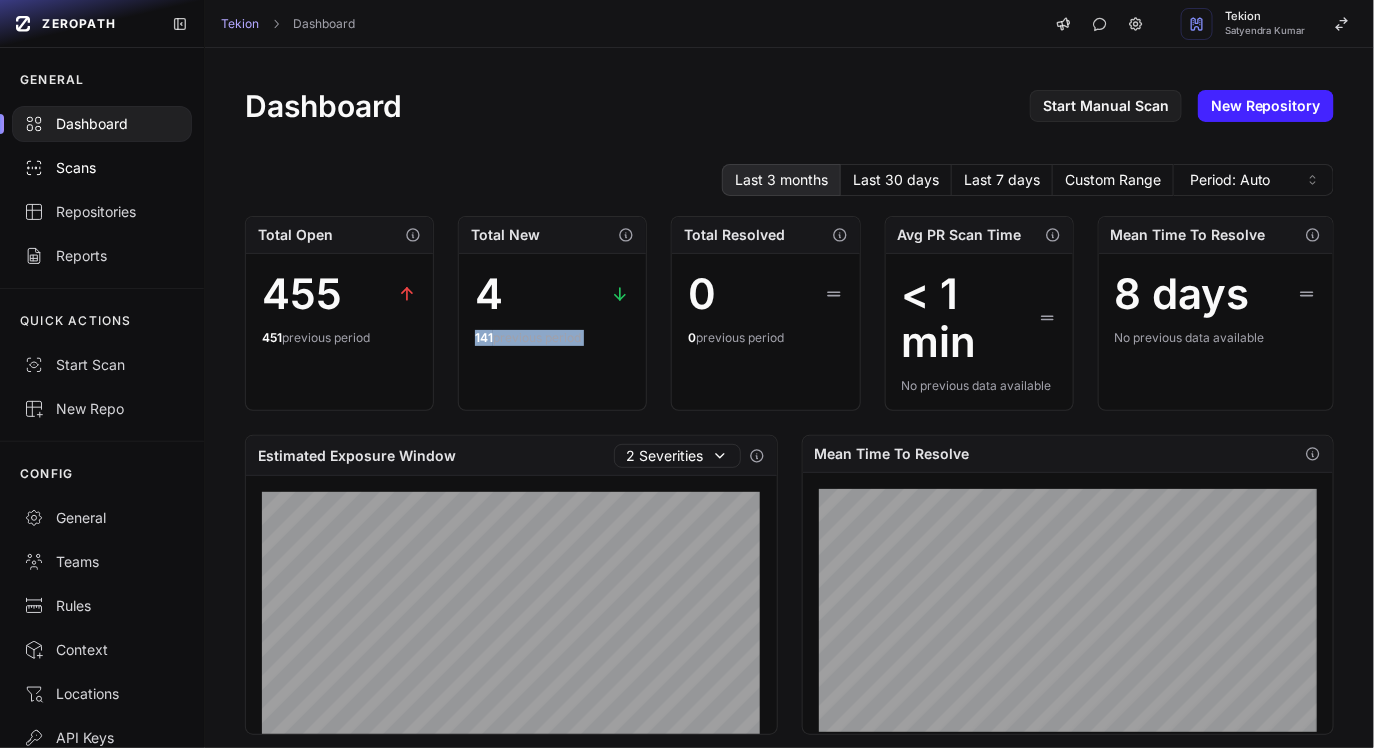 click on "Scans" at bounding box center (102, 168) 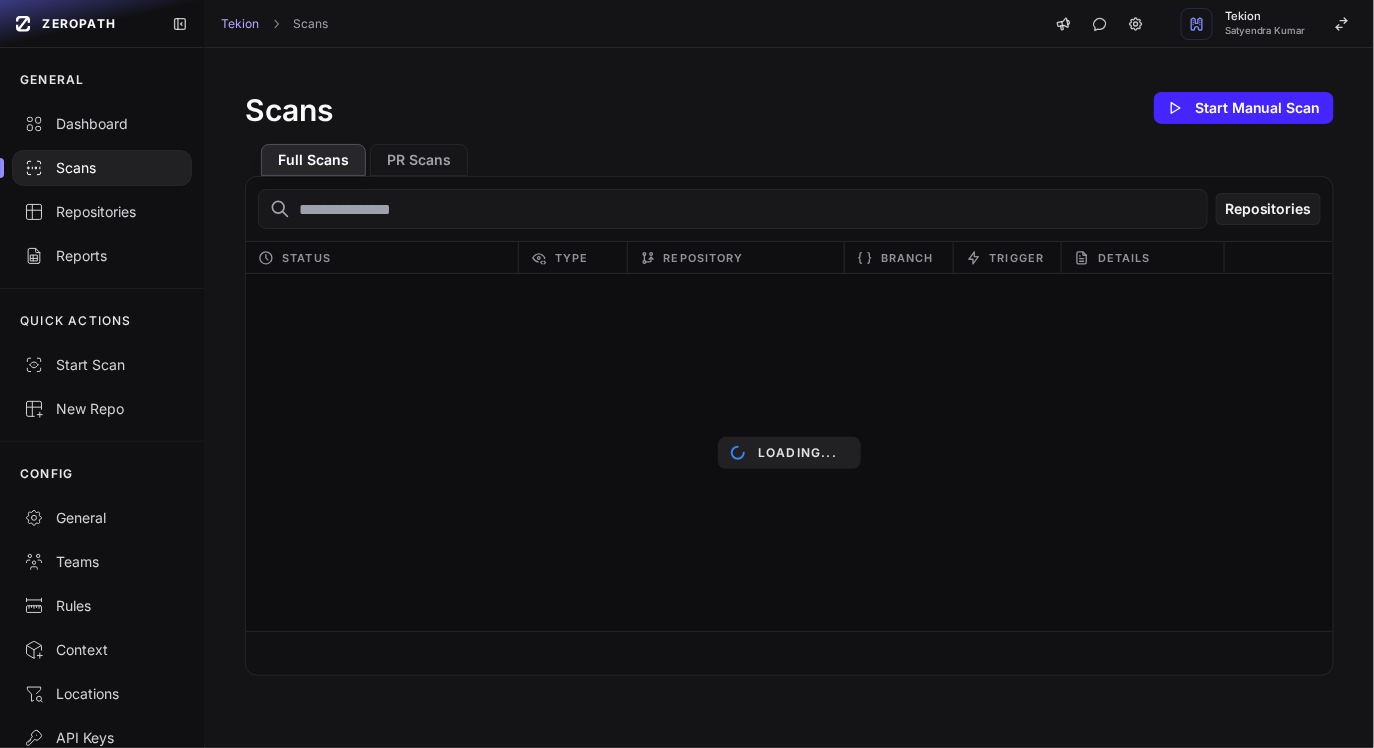 click on "Scans
Start Manual Scan" at bounding box center (789, 108) 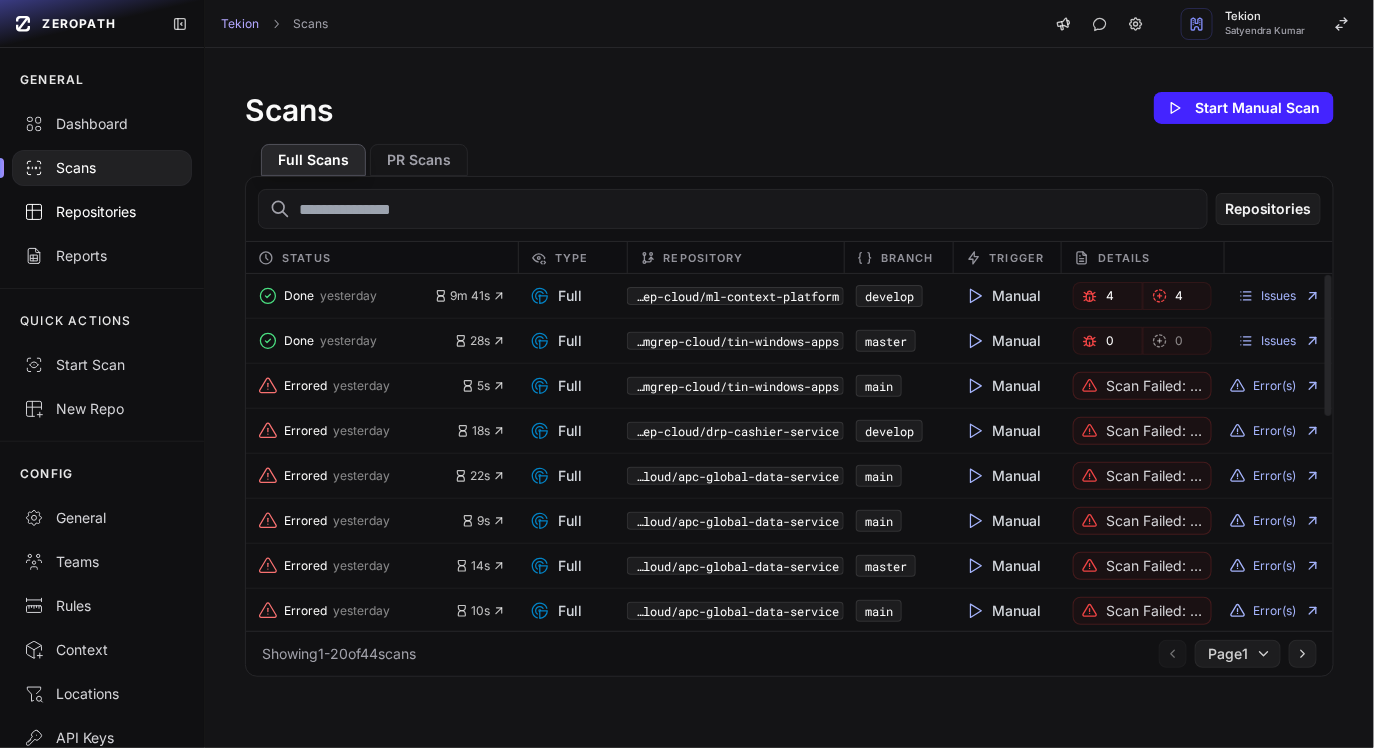 click on "Repositories" at bounding box center [102, 212] 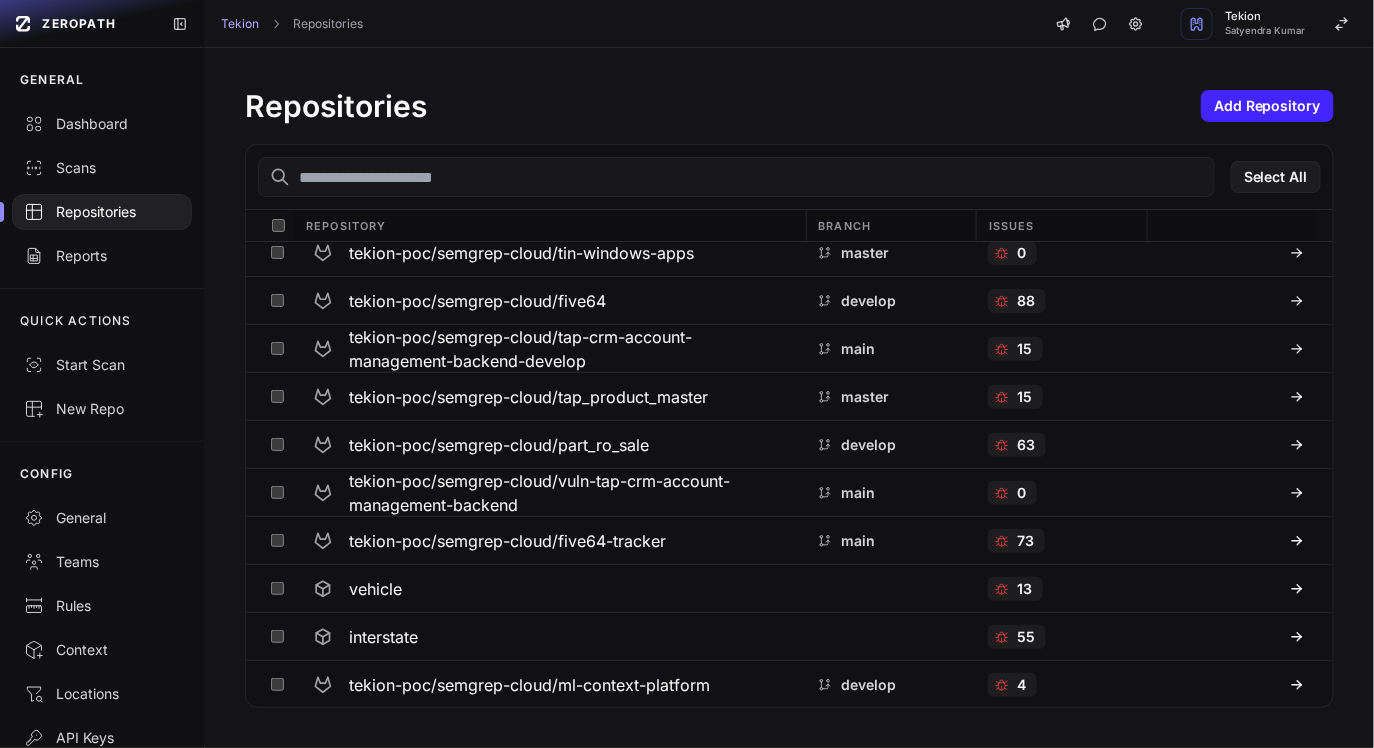 scroll, scrollTop: 0, scrollLeft: 0, axis: both 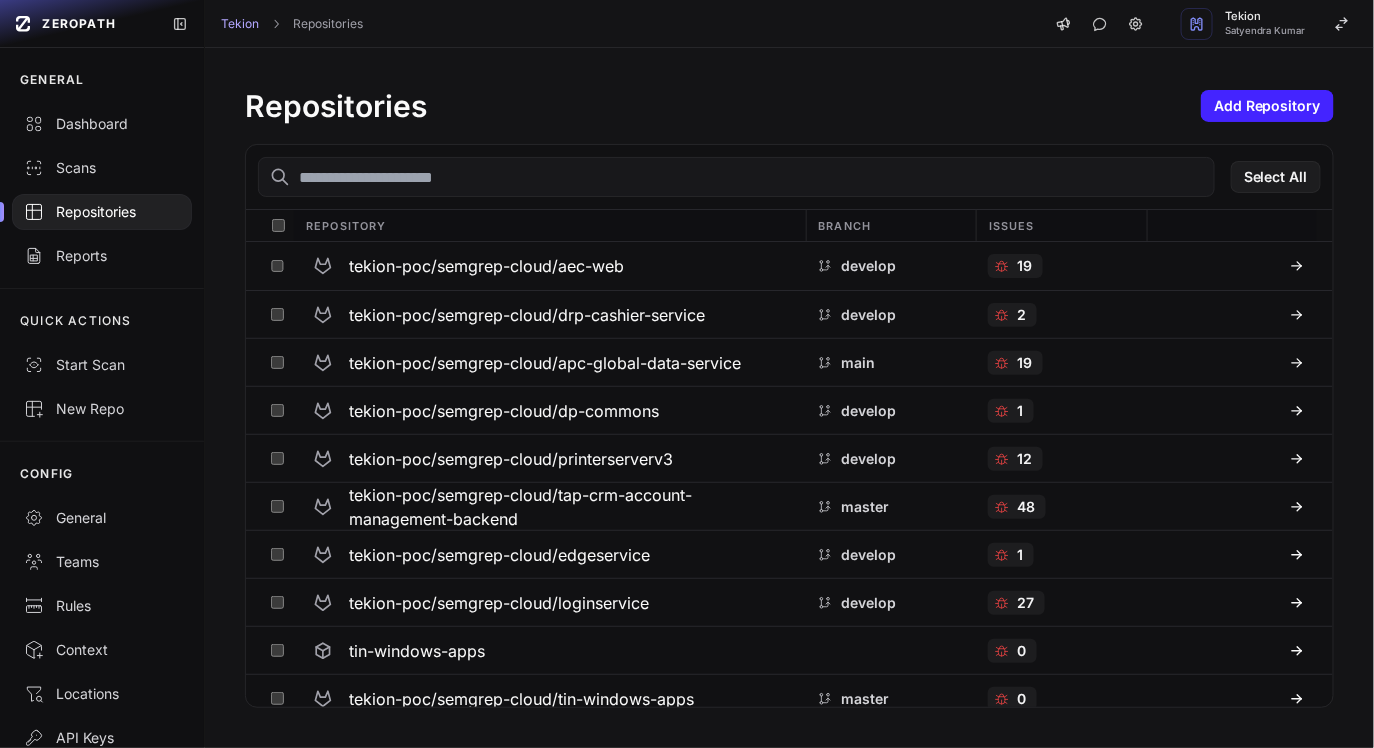 click on "Repositories   Add Repository" at bounding box center (789, 106) 